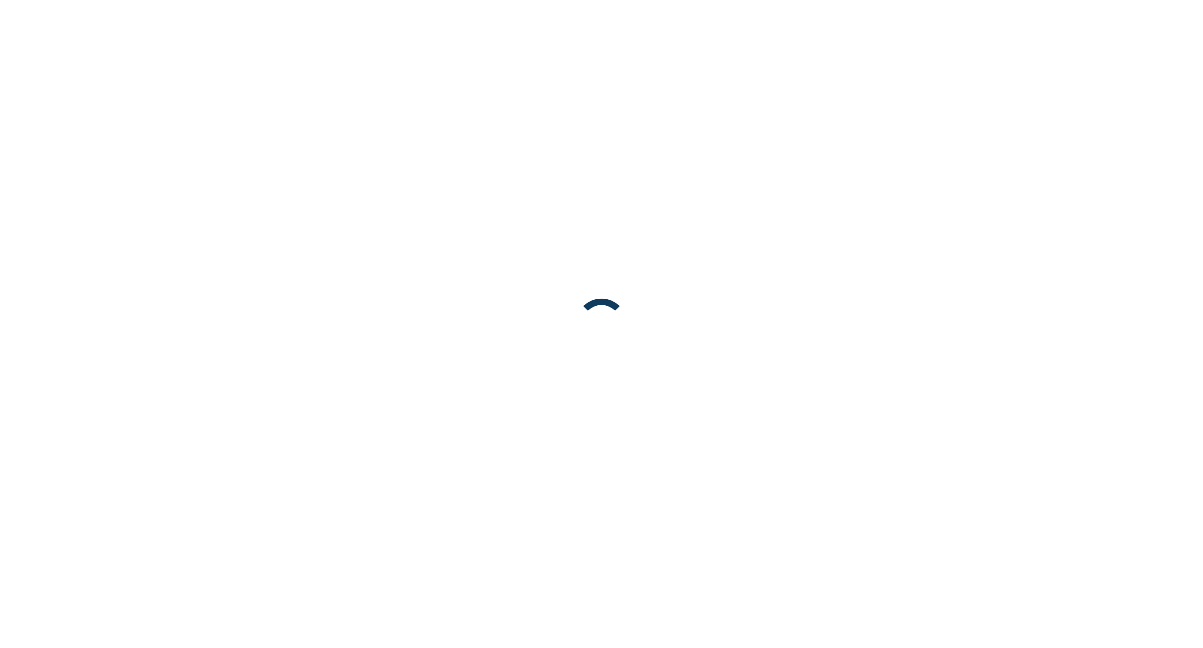 scroll, scrollTop: 0, scrollLeft: 0, axis: both 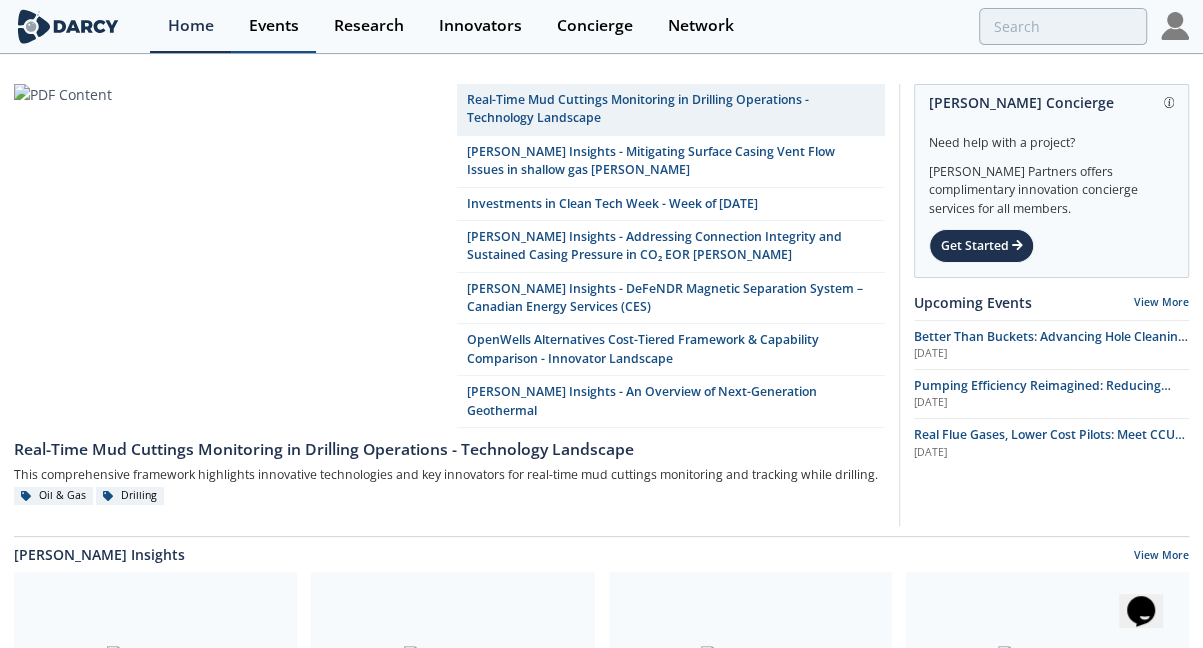 click on "Events" at bounding box center [274, 26] 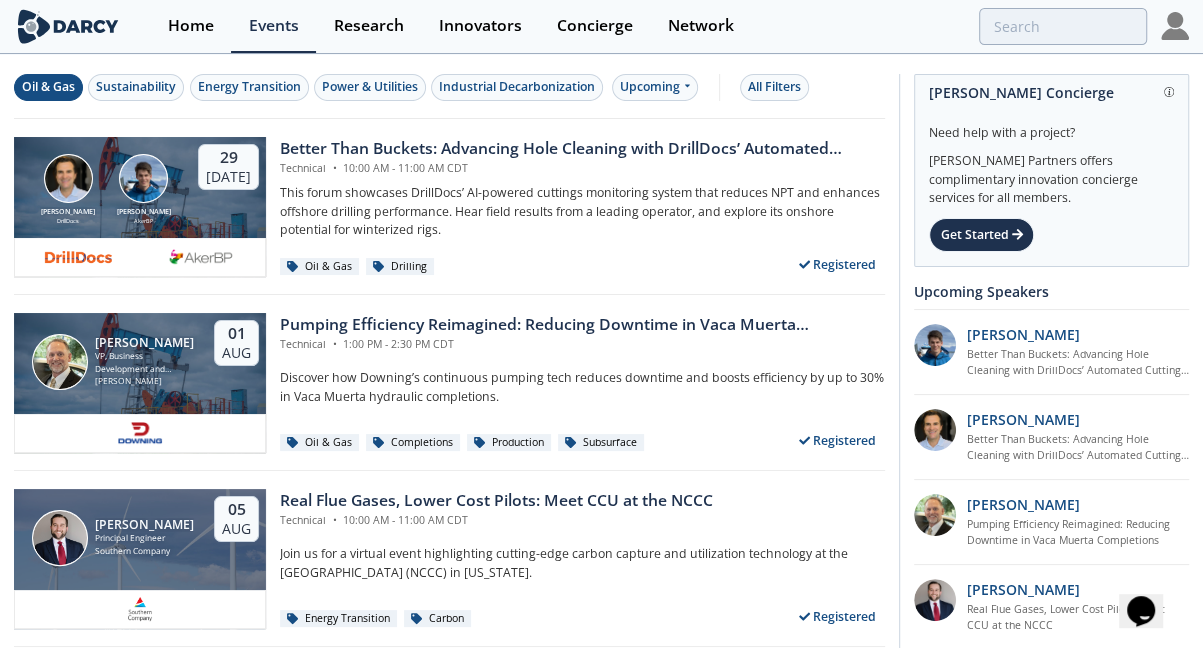 click on "Oil & Gas" at bounding box center [48, 87] 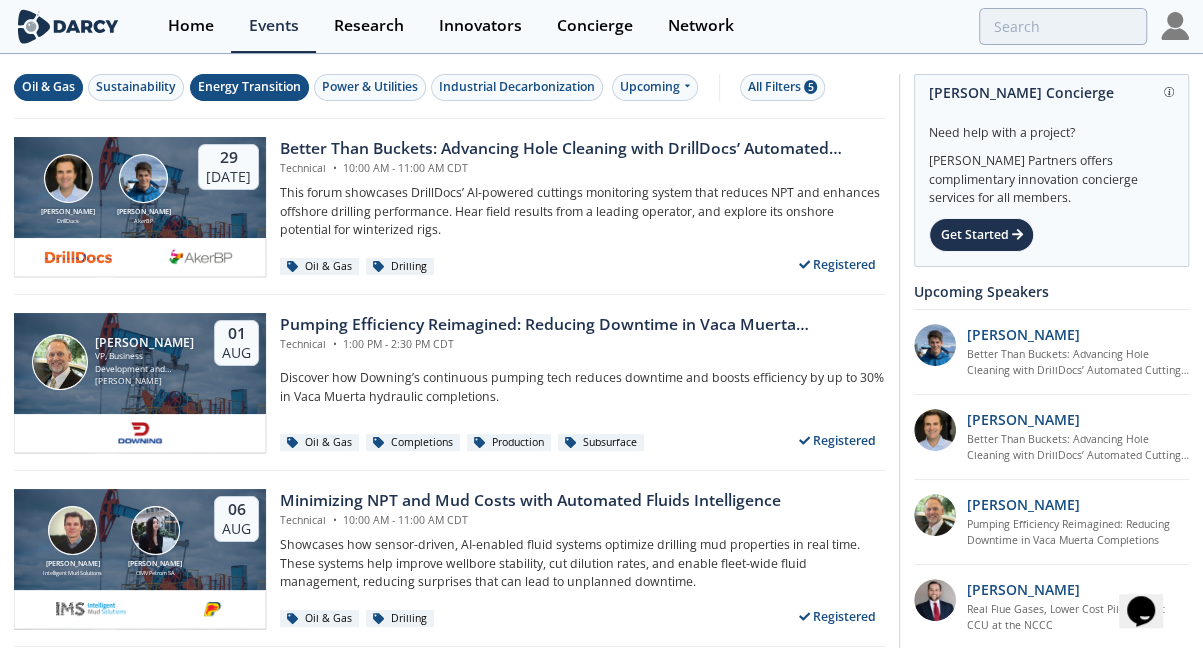 click on "Energy Transition" at bounding box center [249, 87] 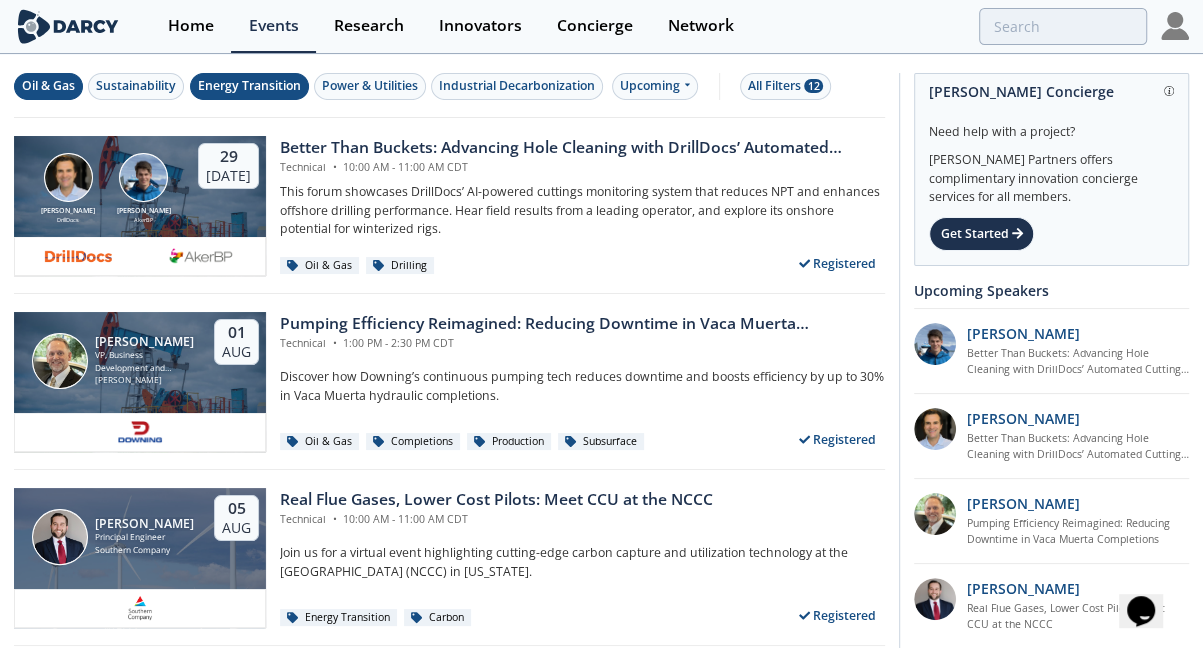 scroll, scrollTop: 0, scrollLeft: 0, axis: both 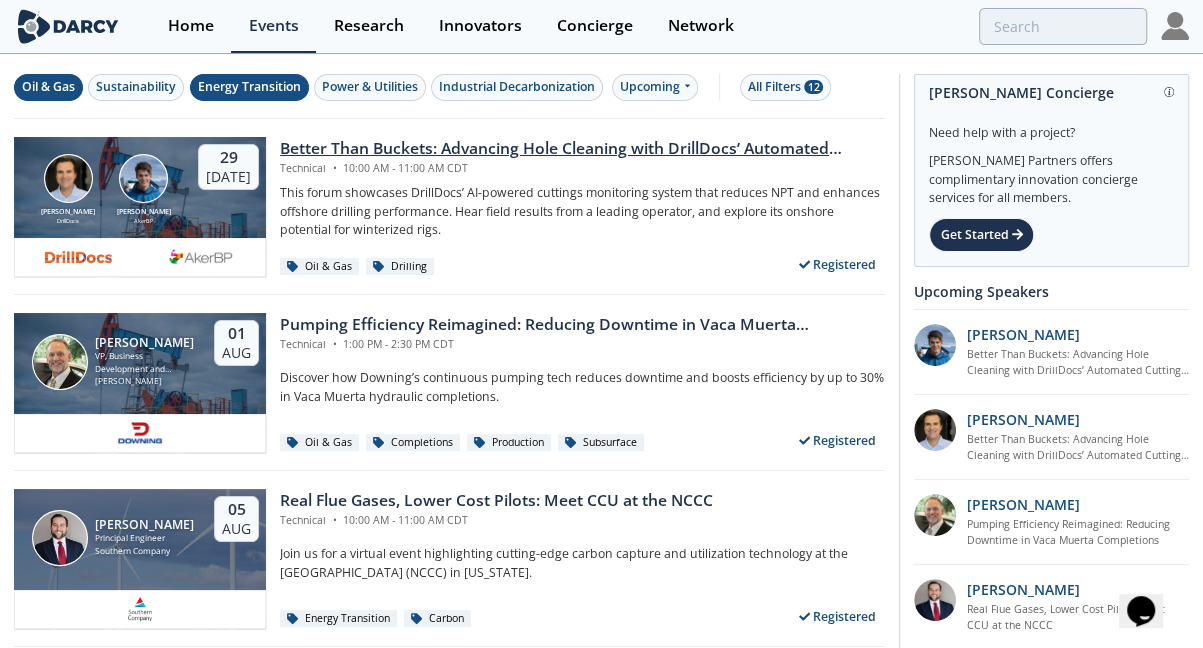 click on "Better Than Buckets: Advancing Hole Cleaning with DrillDocs’ Automated Cuttings Monitoring" at bounding box center (582, 149) 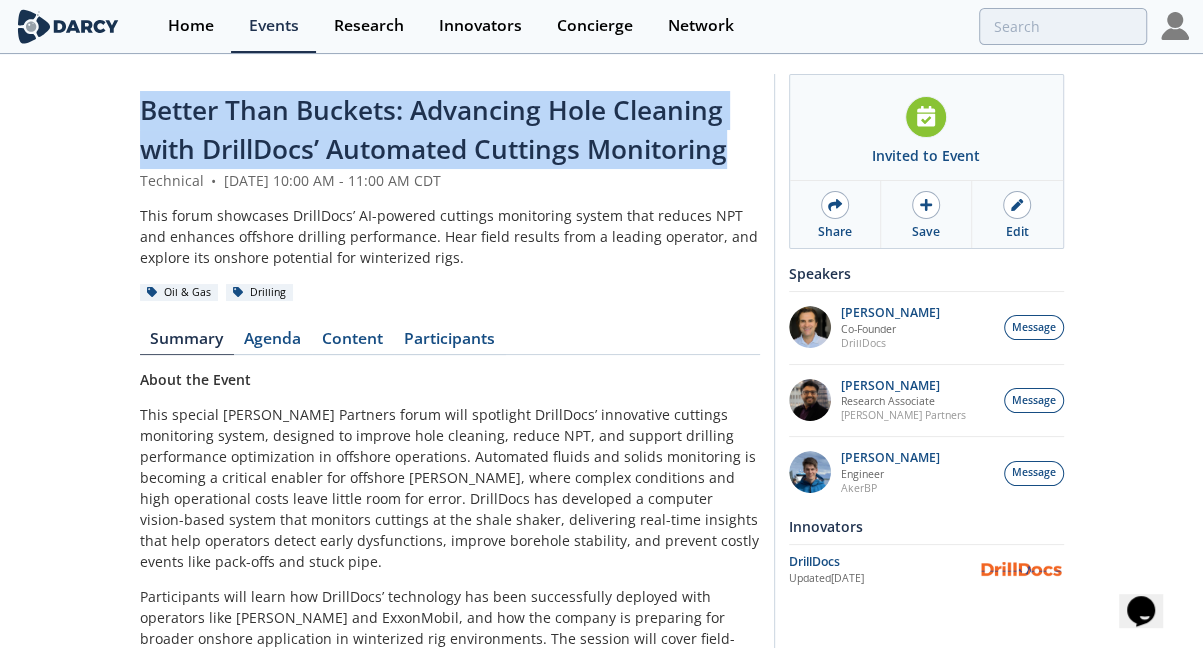 drag, startPoint x: 141, startPoint y: 108, endPoint x: 729, endPoint y: 152, distance: 589.644 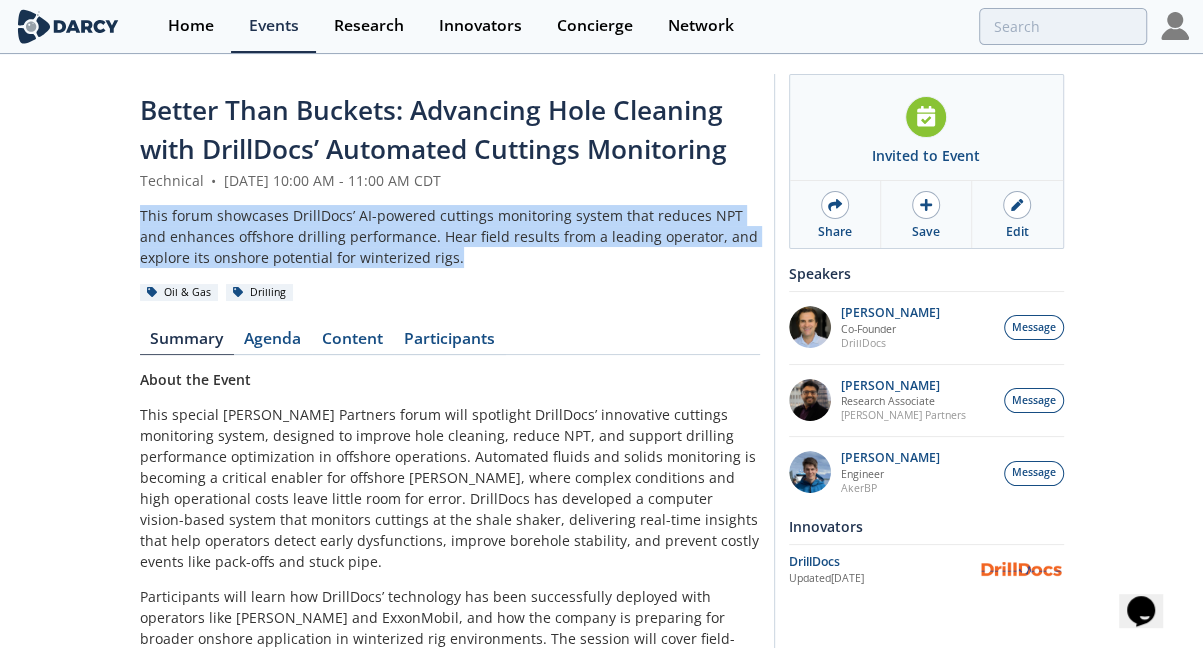 drag, startPoint x: 478, startPoint y: 257, endPoint x: 130, endPoint y: 225, distance: 349.46817 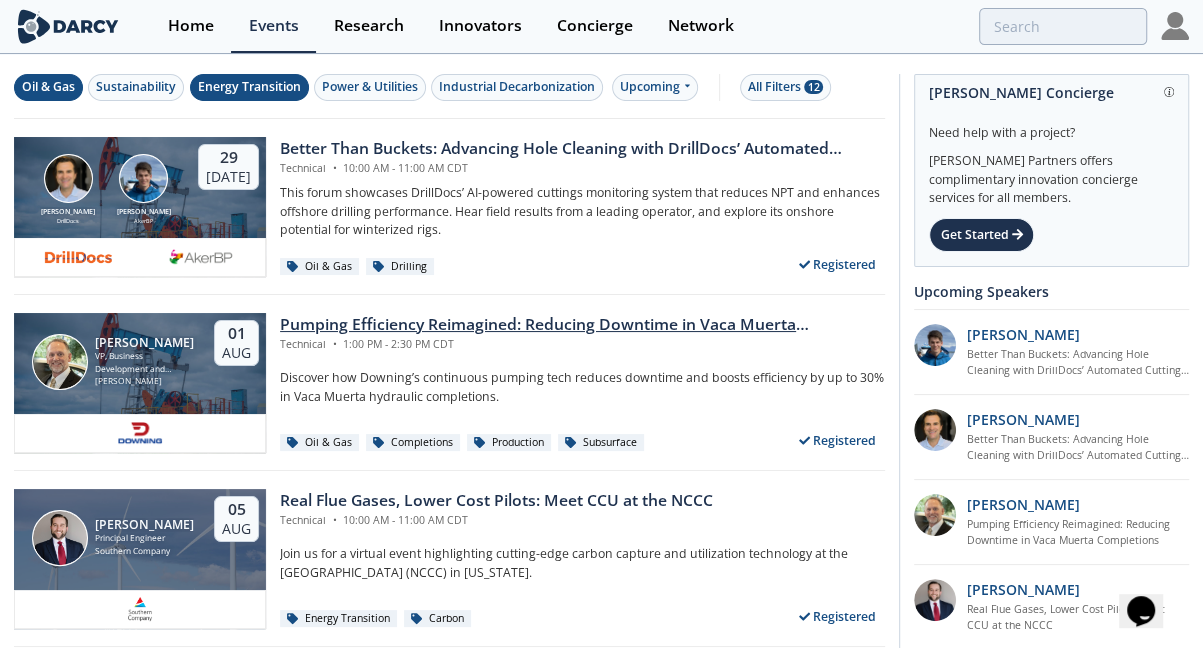 scroll, scrollTop: 100, scrollLeft: 0, axis: vertical 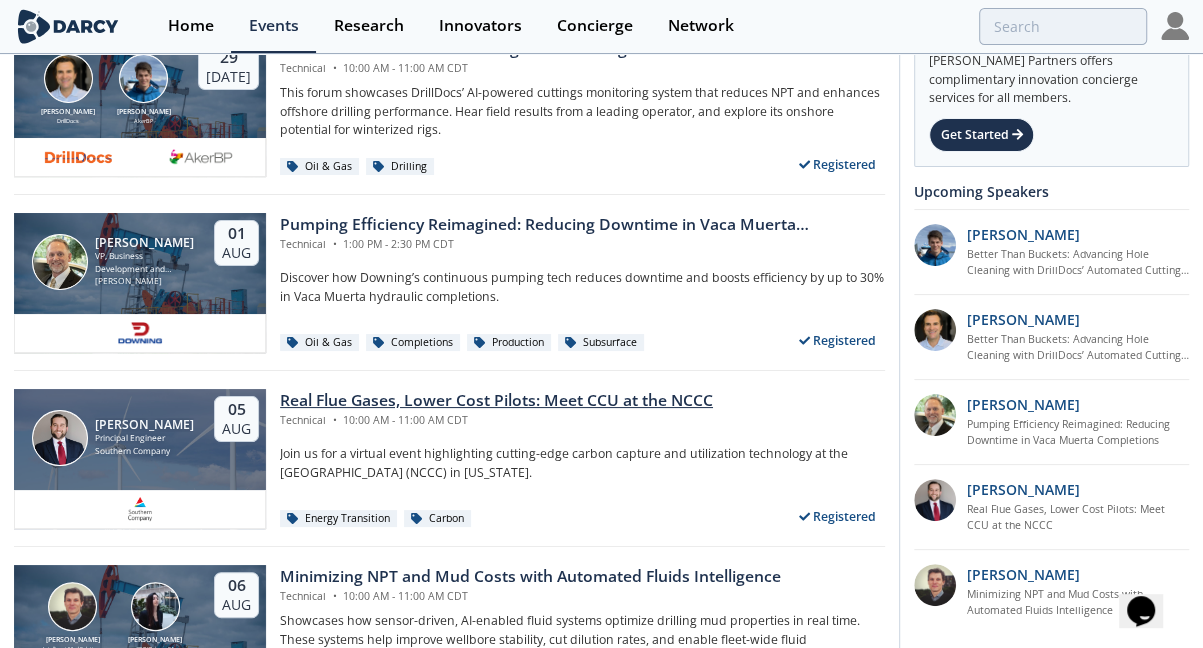 click on "Real Flue Gases, Lower Cost Pilots: Meet CCU at the NCCC" at bounding box center [496, 401] 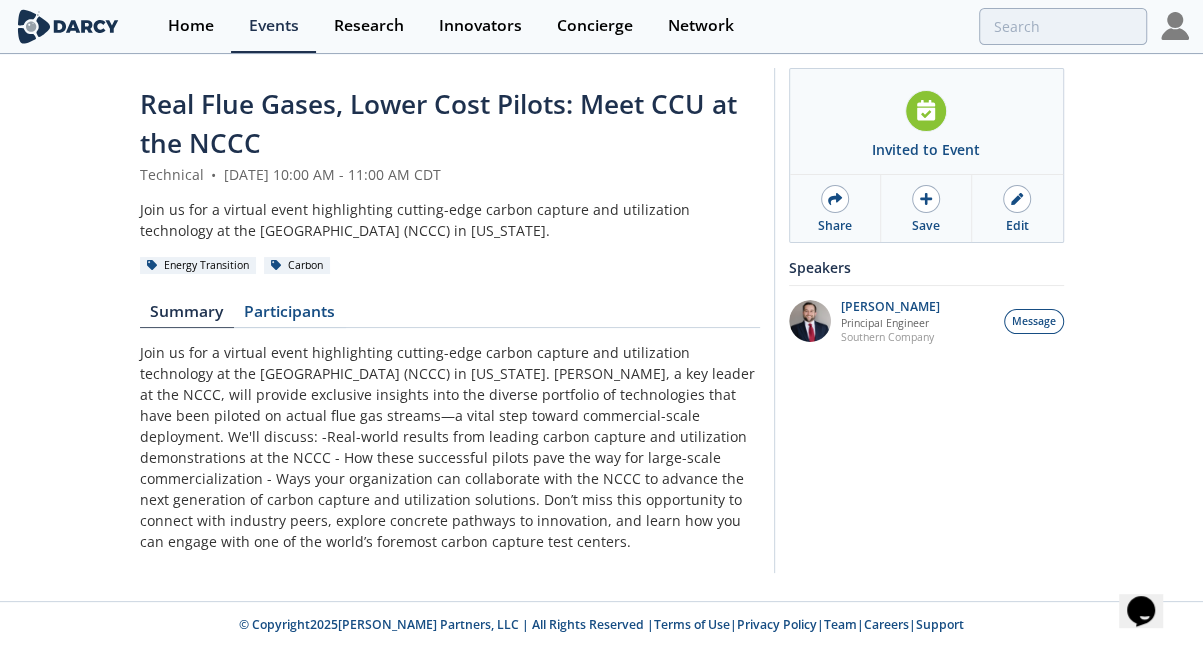 scroll, scrollTop: 0, scrollLeft: 0, axis: both 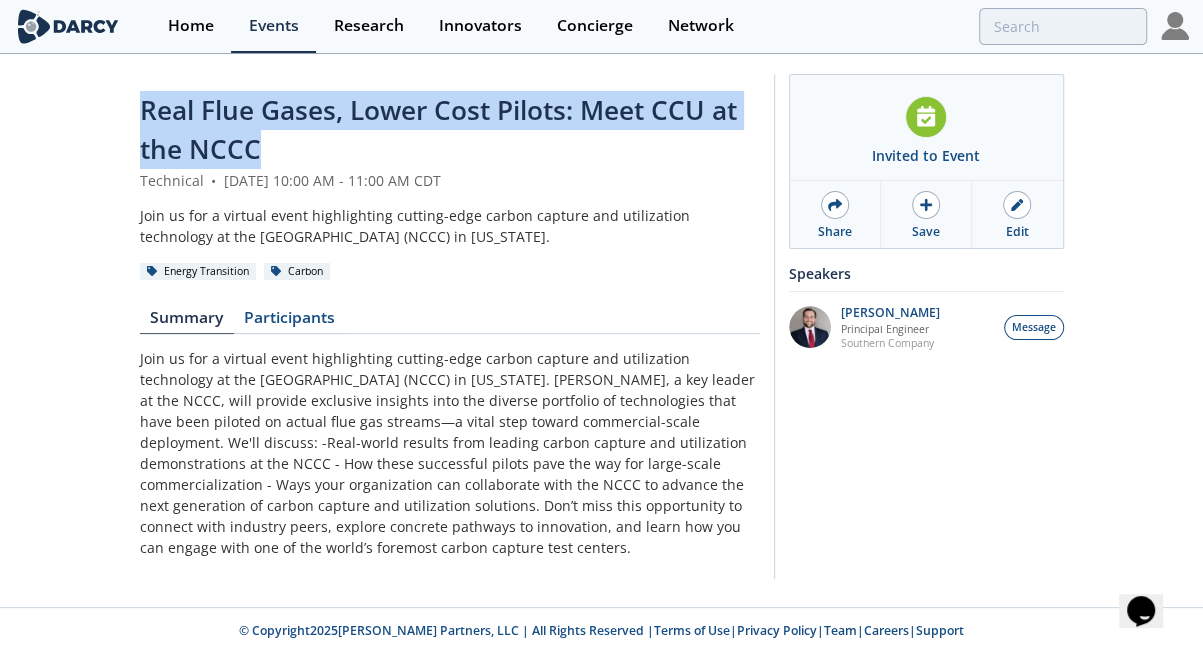 drag, startPoint x: 277, startPoint y: 149, endPoint x: 132, endPoint y: 114, distance: 149.16434 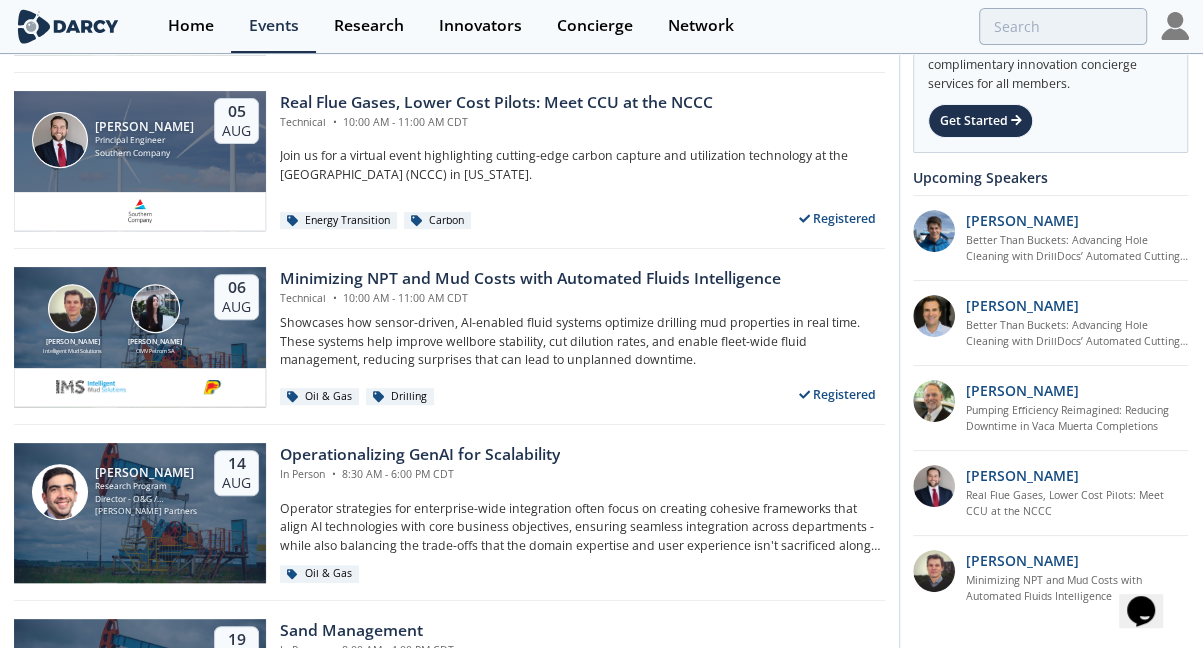 scroll, scrollTop: 400, scrollLeft: 0, axis: vertical 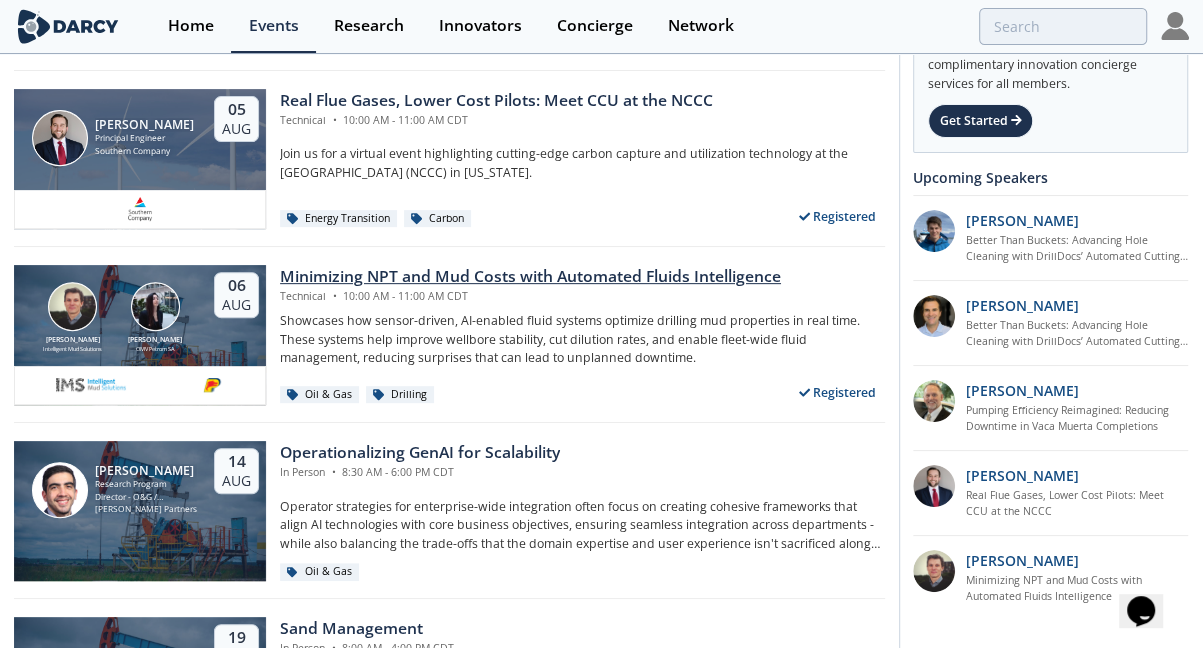 click on "Minimizing NPT and Mud Costs with Automated Fluids Intelligence" at bounding box center [530, 277] 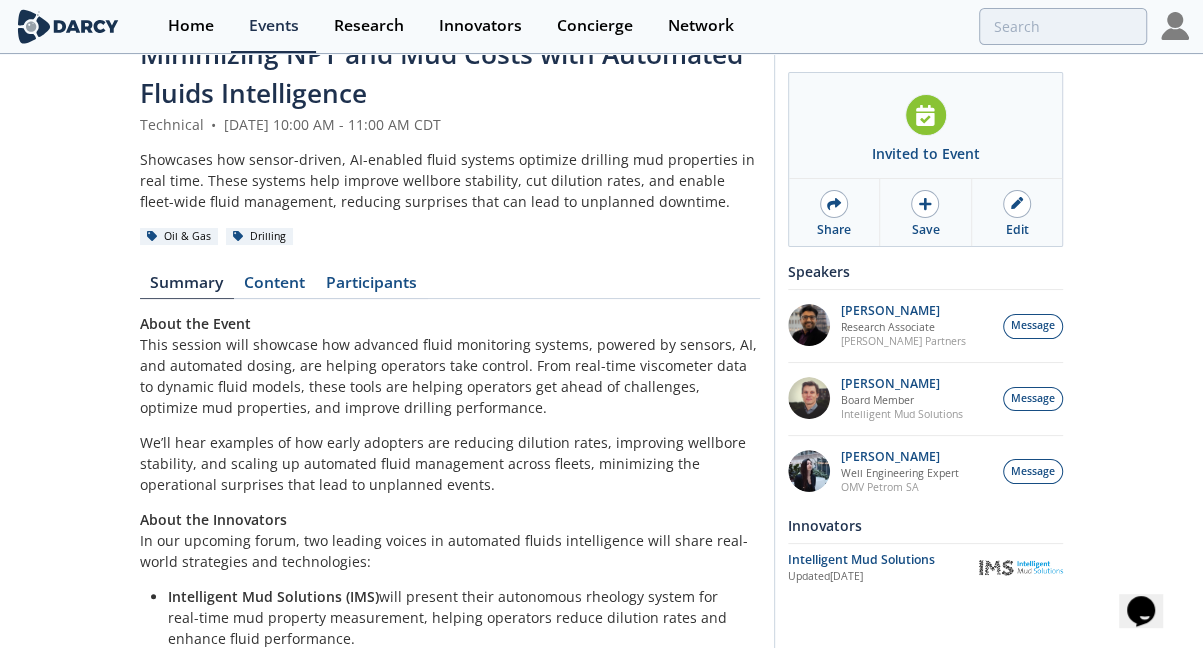scroll, scrollTop: 0, scrollLeft: 0, axis: both 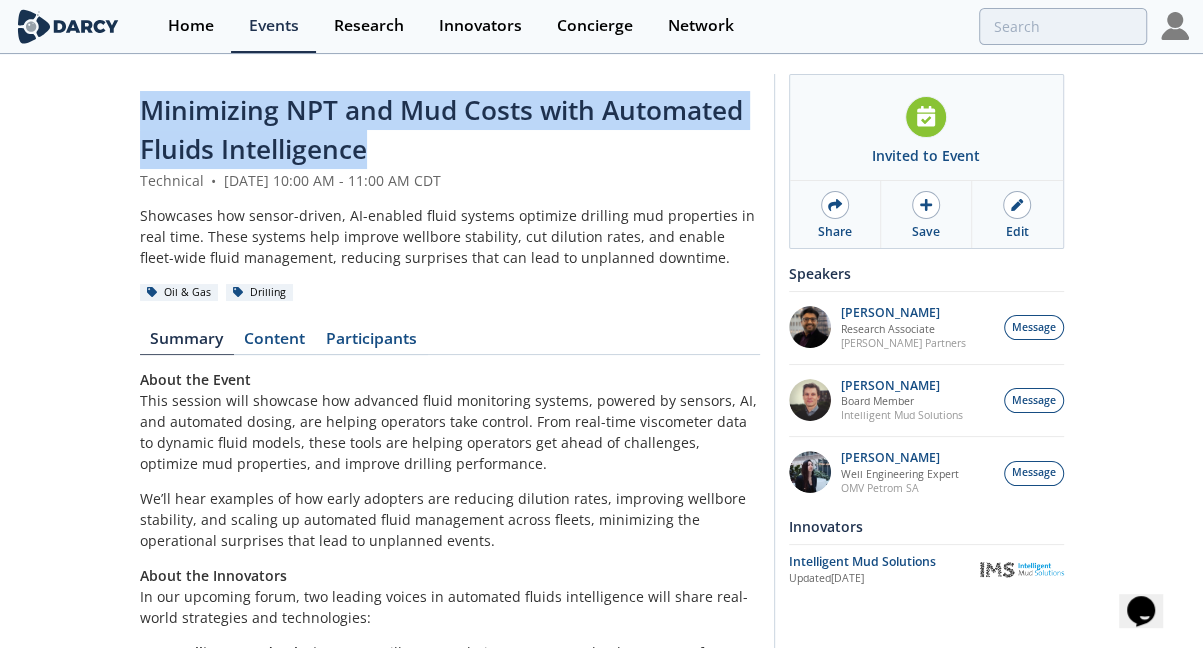 drag, startPoint x: 377, startPoint y: 148, endPoint x: 103, endPoint y: 105, distance: 277.35358 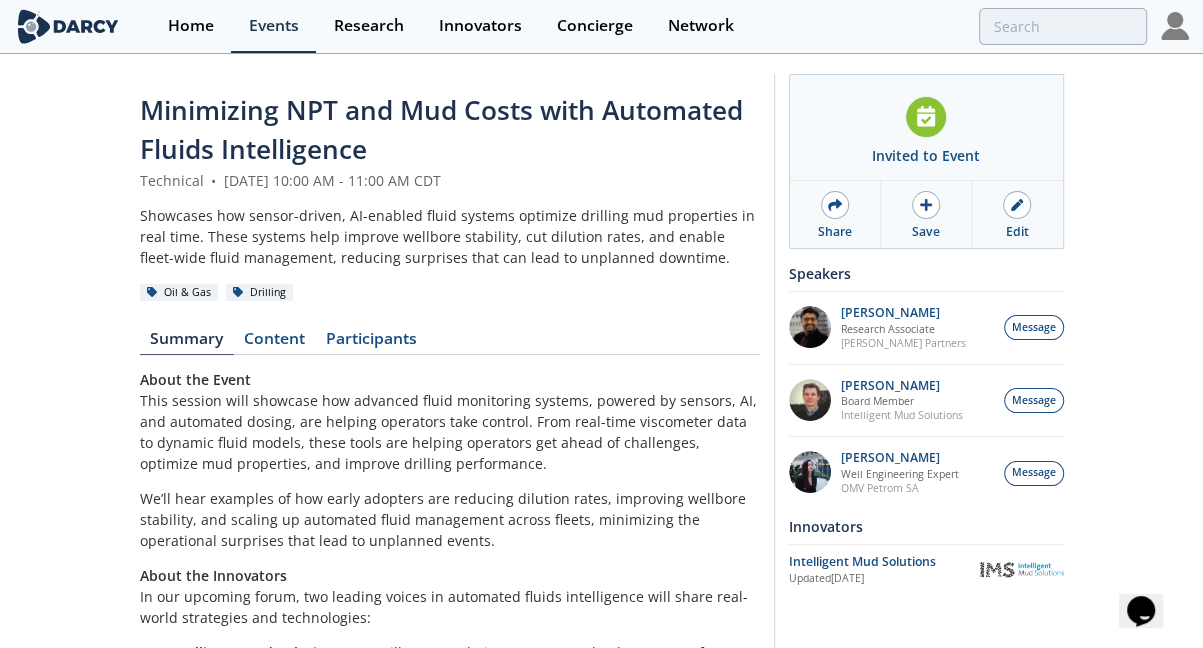click on "Showcases how sensor-driven, AI-enabled fluid systems optimize drilling mud properties in real time. These systems help improve wellbore stability, cut dilution rates, and enable fleet-wide fluid management, reducing surprises that can lead to unplanned downtime." at bounding box center [450, 236] 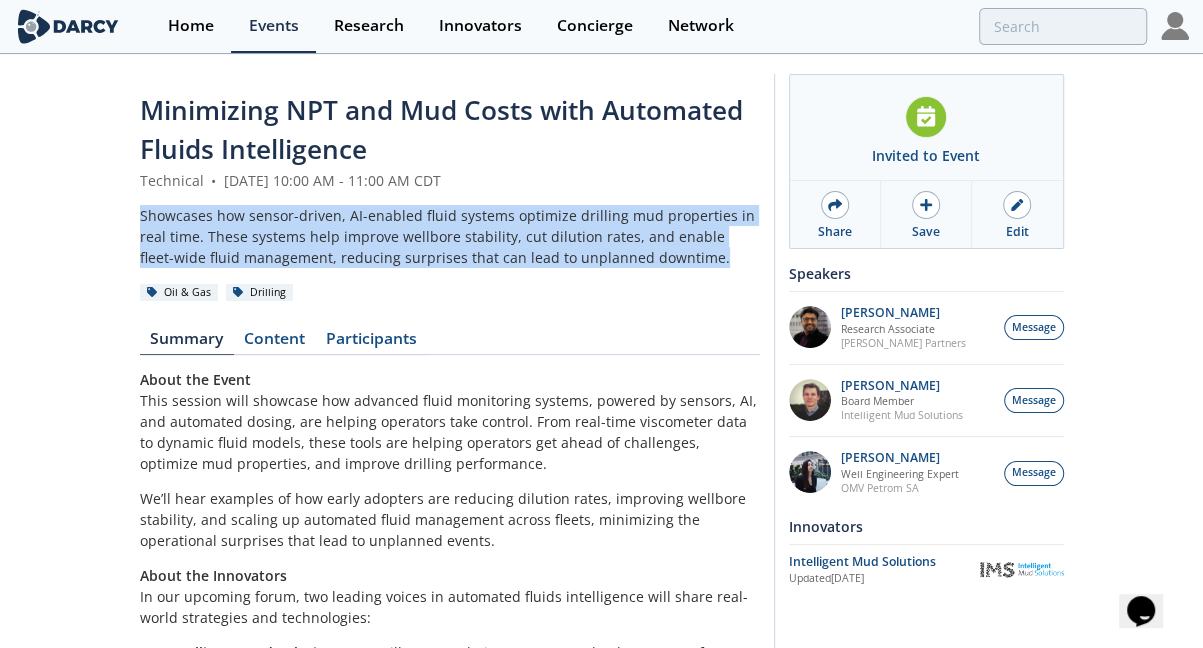 drag, startPoint x: 693, startPoint y: 263, endPoint x: 135, endPoint y: 219, distance: 559.73206 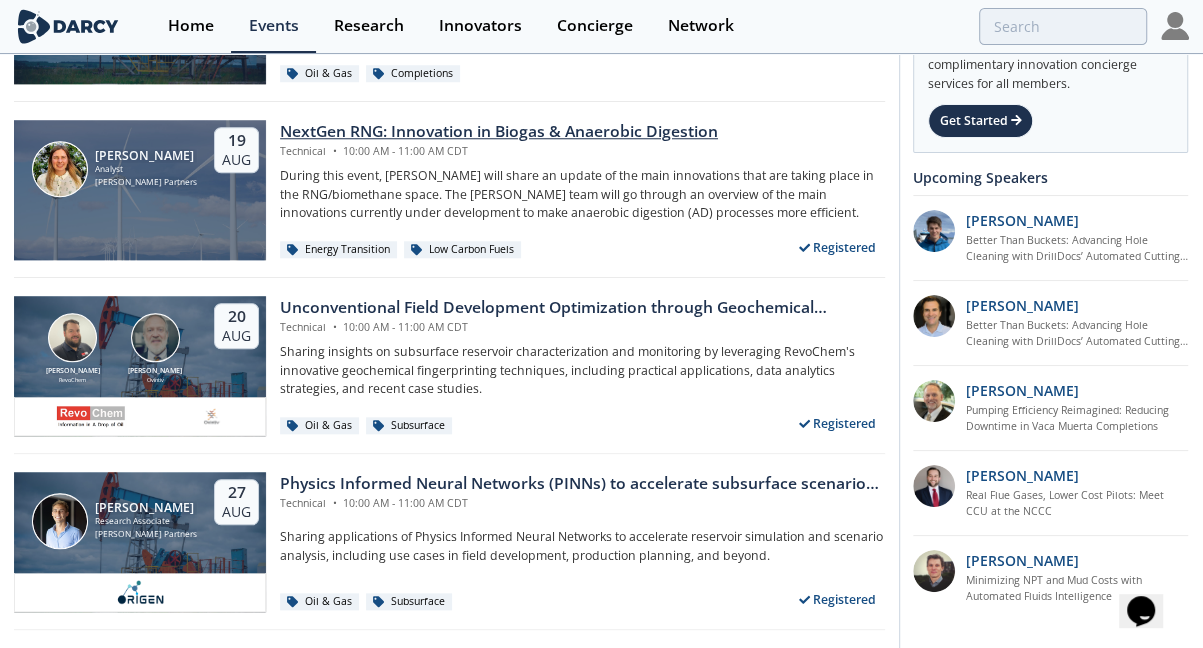 scroll, scrollTop: 1100, scrollLeft: 0, axis: vertical 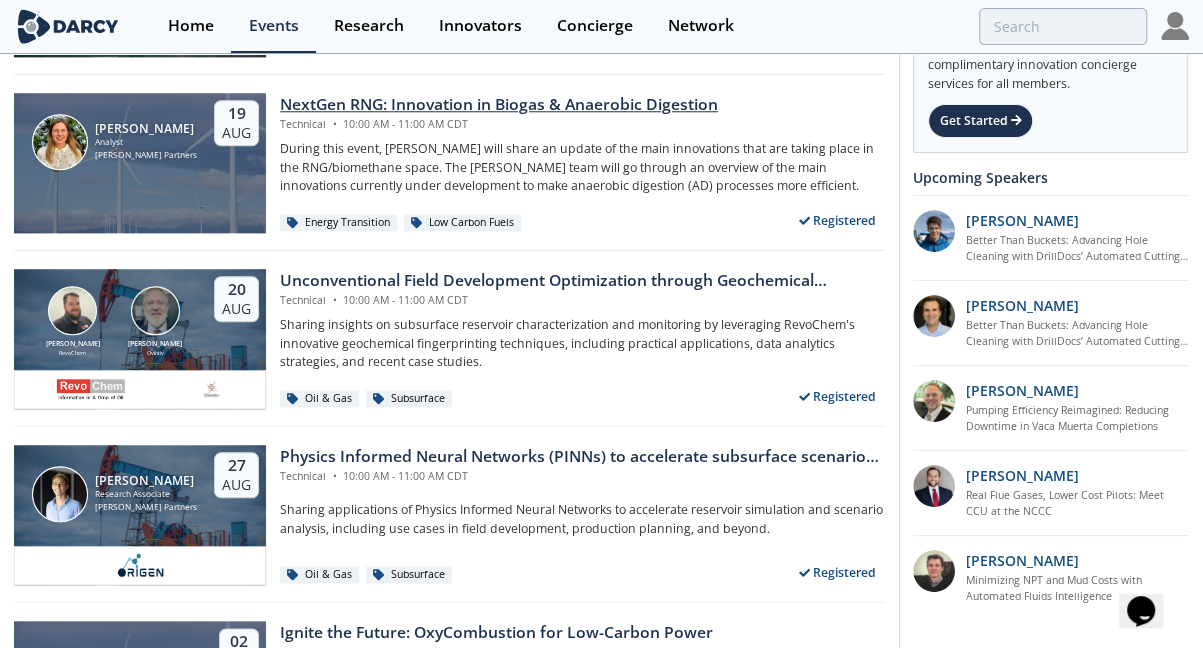 click on "NextGen RNG: Innovation in Biogas & Anaerobic Digestion" at bounding box center [499, 105] 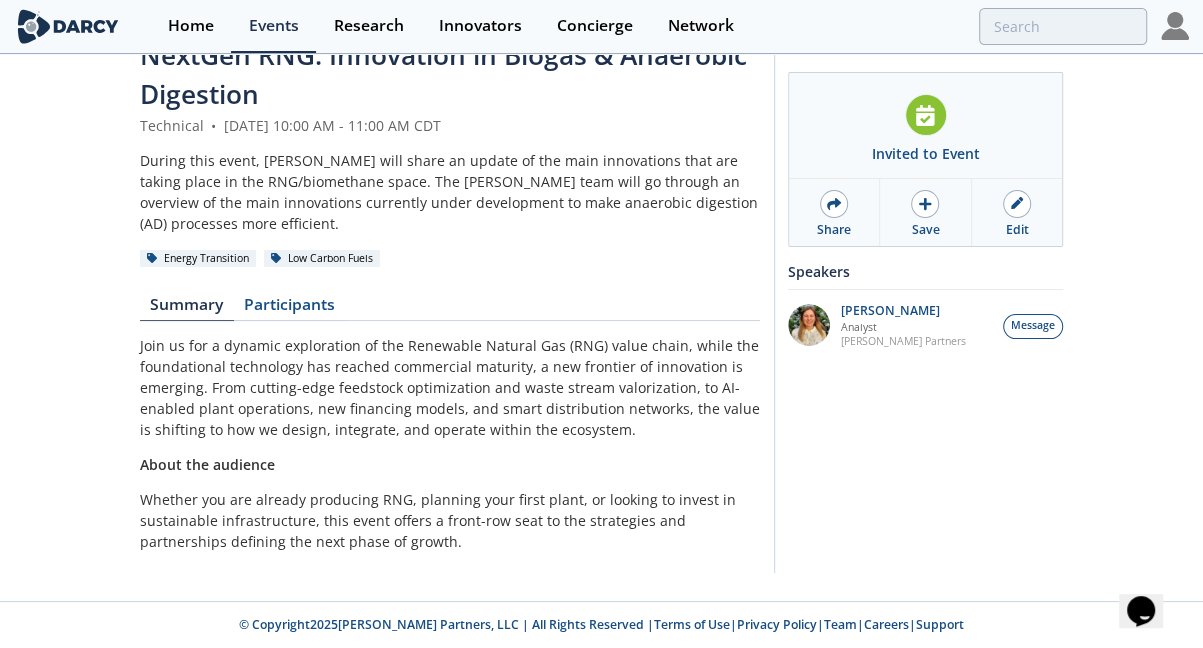 scroll, scrollTop: 0, scrollLeft: 0, axis: both 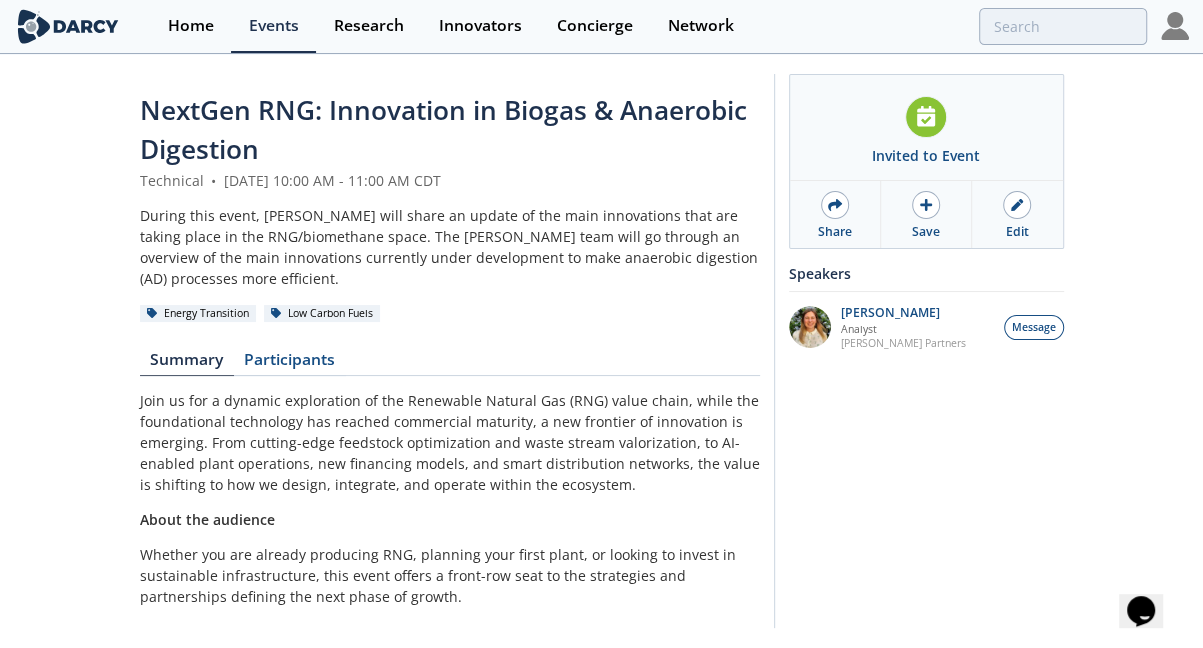 click on "NextGen RNG: Innovation in Biogas & Anaerobic Digestion" at bounding box center (443, 129) 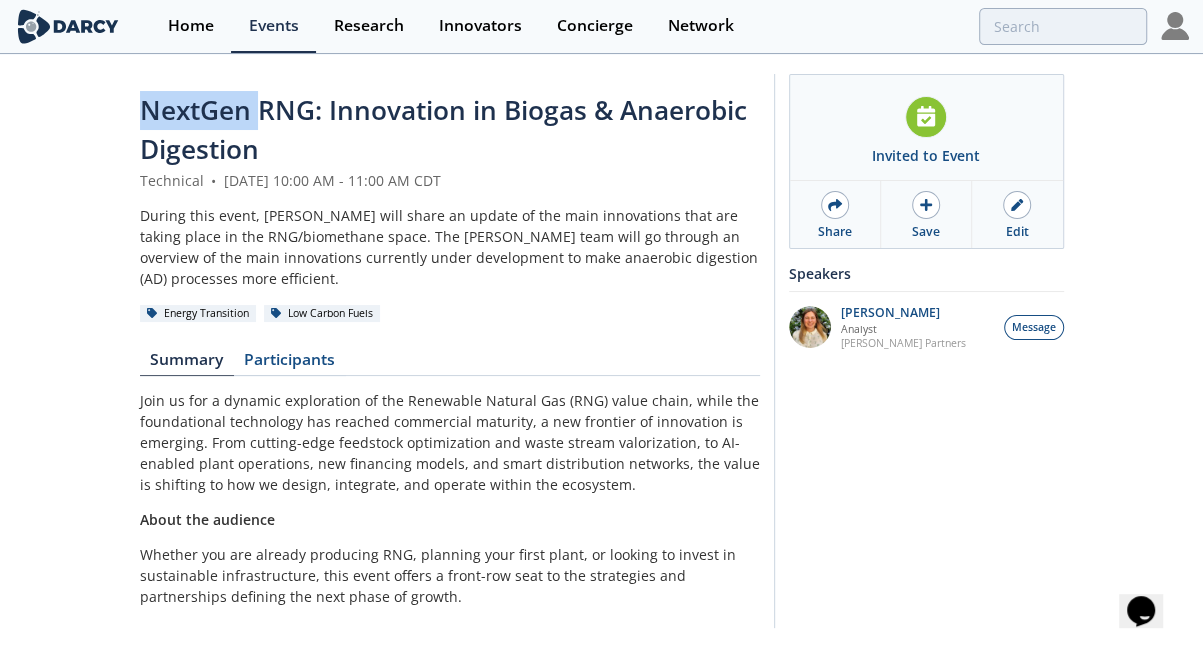 click on "NextGen RNG: Innovation in Biogas & Anaerobic Digestion" at bounding box center (443, 129) 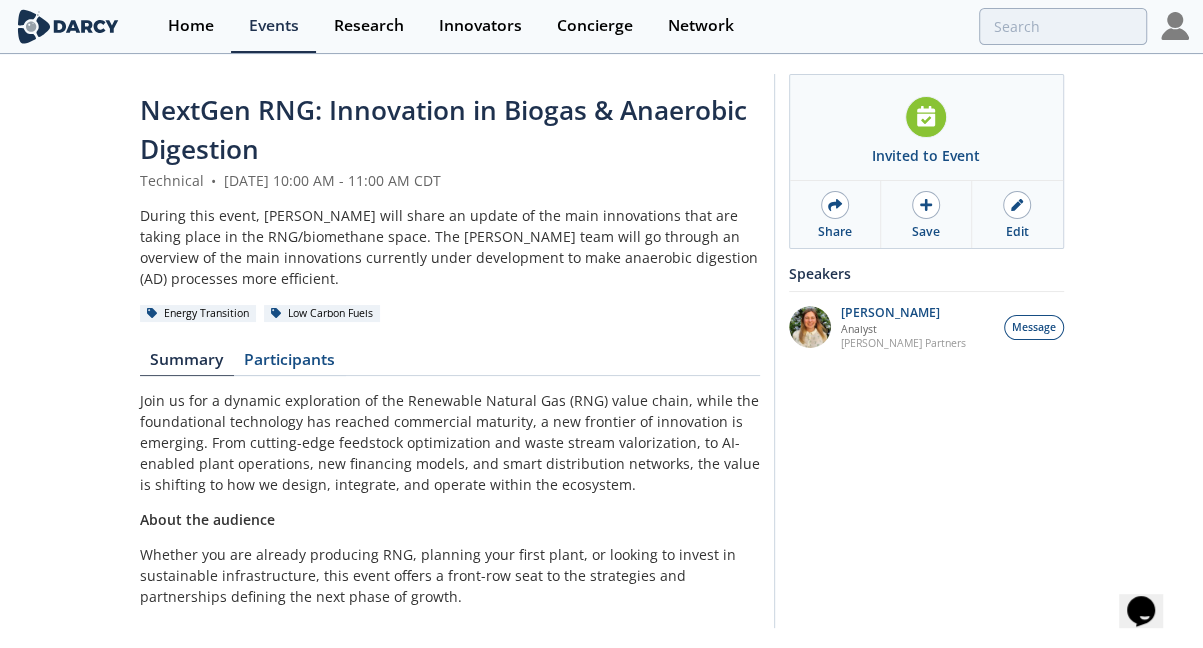 click on "NextGen RNG: Innovation in Biogas & Anaerobic Digestion" at bounding box center (450, 130) 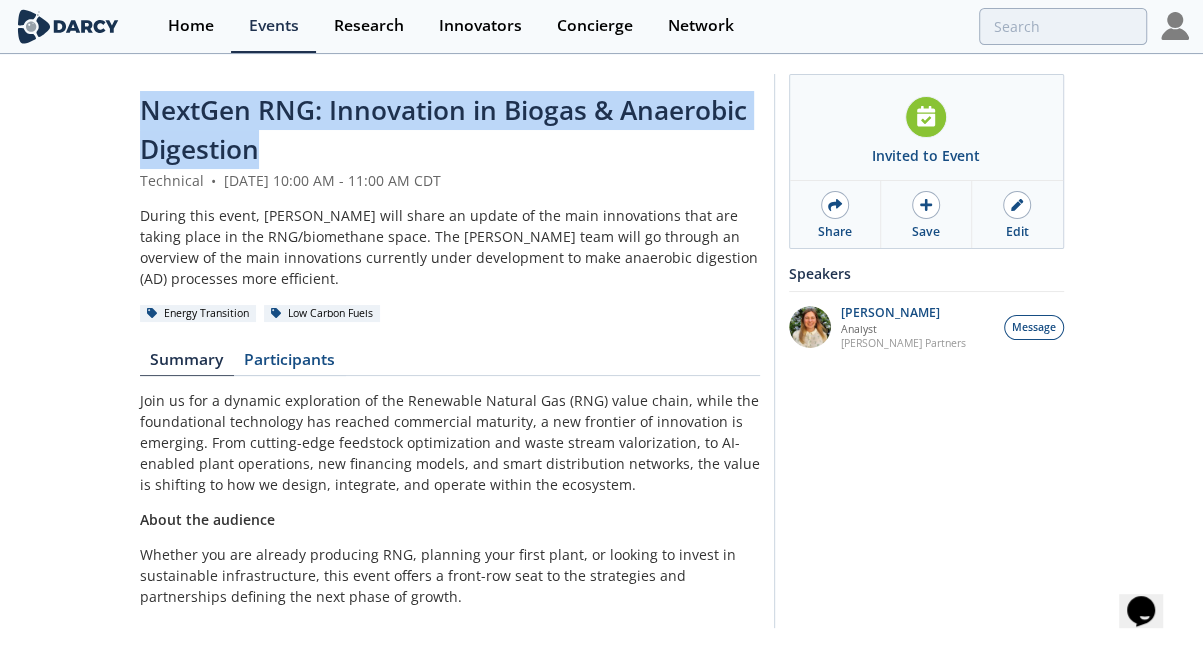 drag, startPoint x: 256, startPoint y: 147, endPoint x: 120, endPoint y: 116, distance: 139.48836 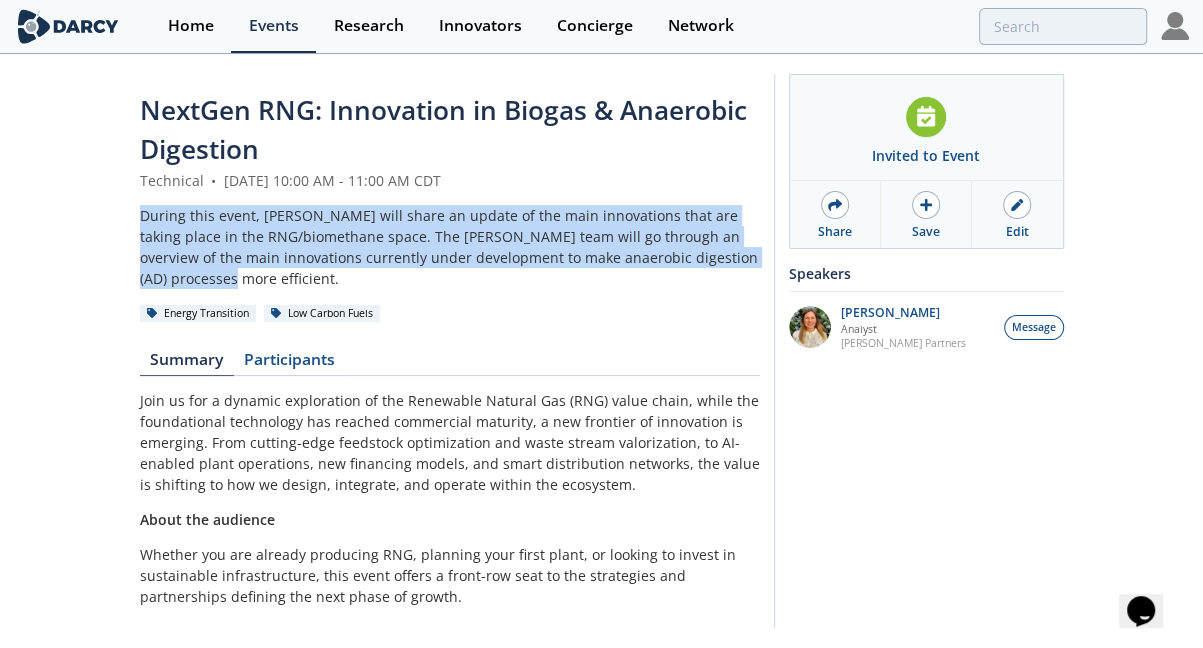 drag, startPoint x: 203, startPoint y: 276, endPoint x: 142, endPoint y: 210, distance: 89.87213 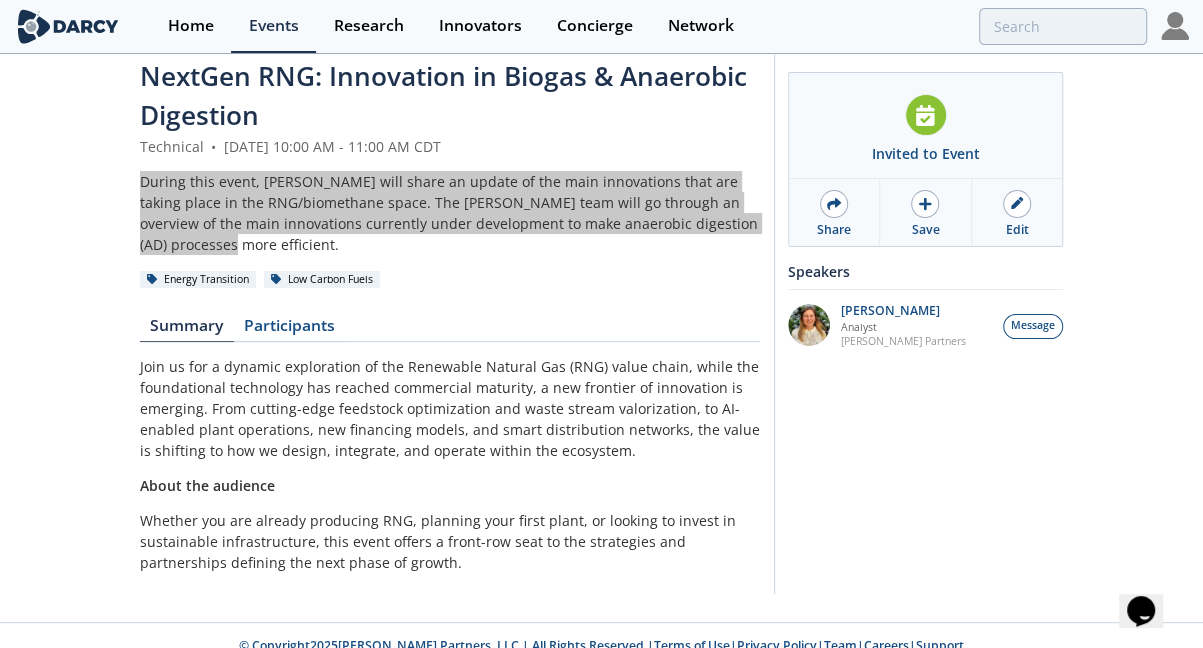 scroll, scrollTop: 53, scrollLeft: 0, axis: vertical 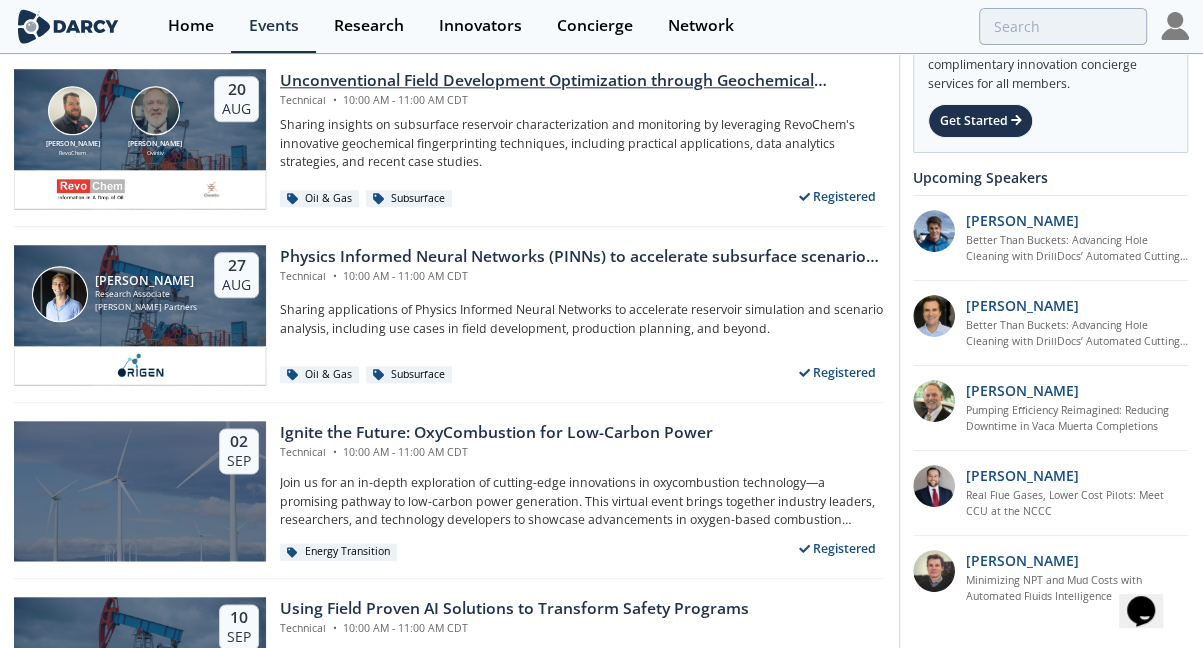 click on "Unconventional Field Development Optimization through Geochemical Fingerprinting Technology" at bounding box center [582, 81] 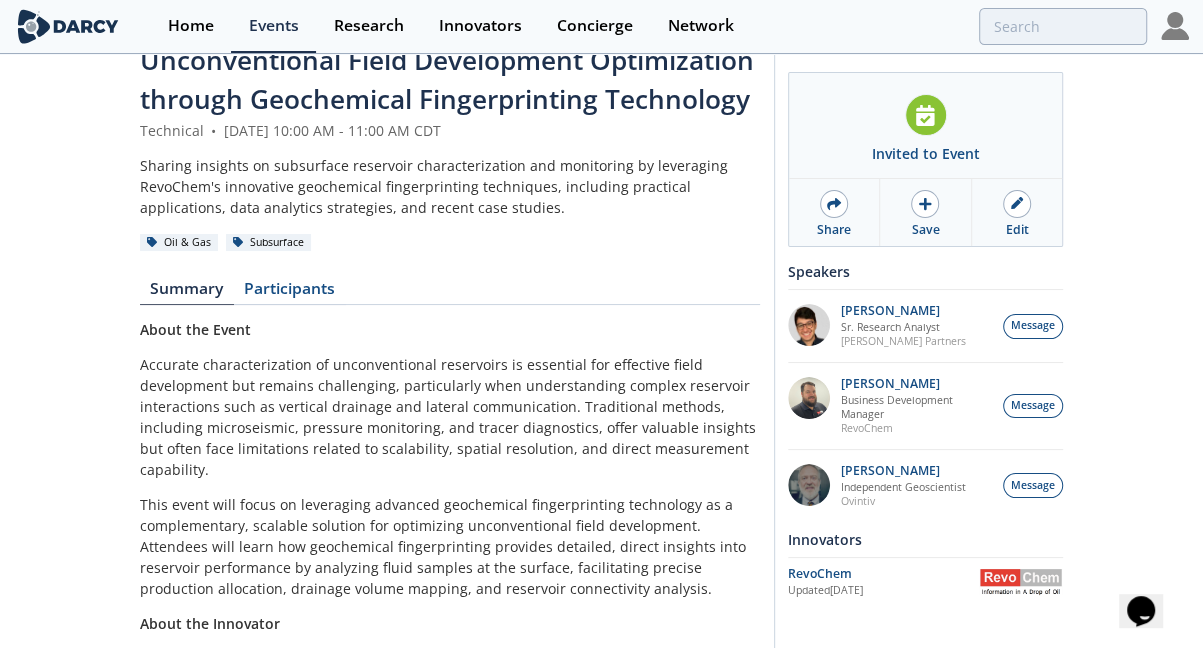 scroll, scrollTop: 0, scrollLeft: 0, axis: both 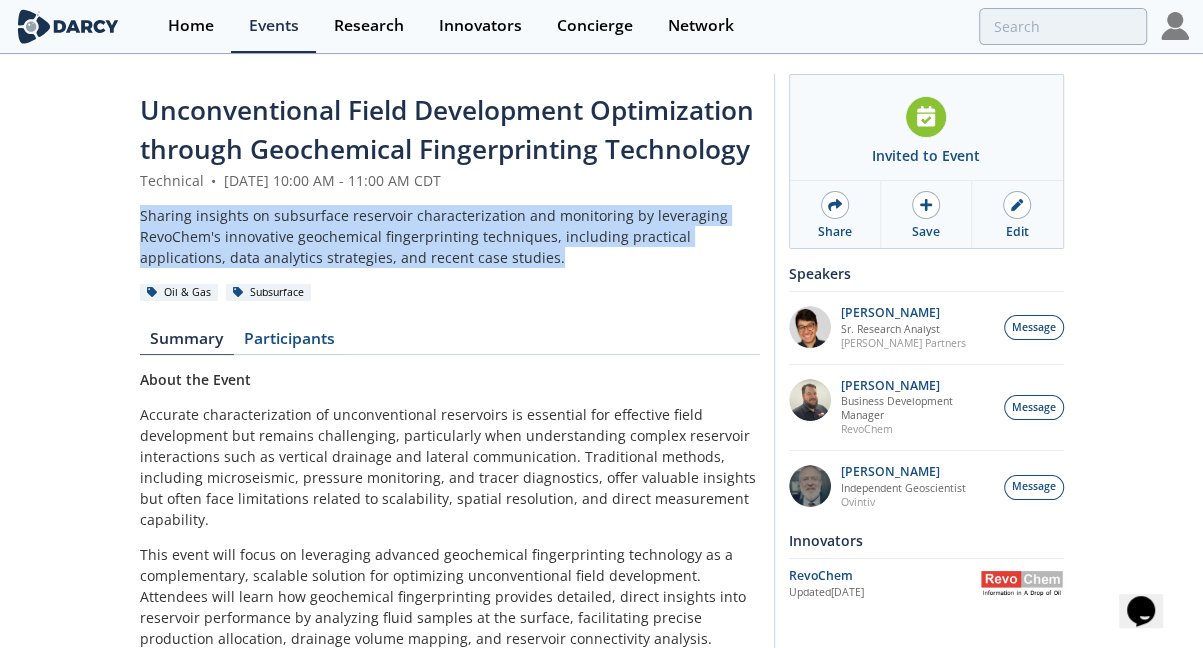 drag, startPoint x: 522, startPoint y: 251, endPoint x: 132, endPoint y: 215, distance: 391.65802 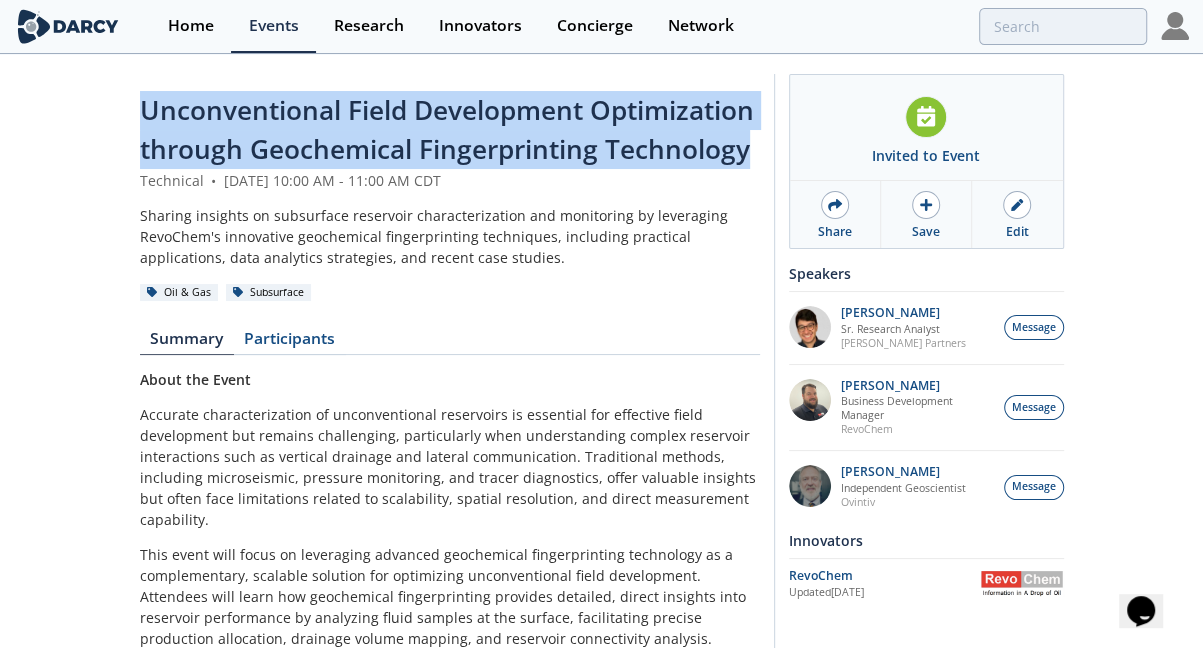 drag, startPoint x: 746, startPoint y: 152, endPoint x: 87, endPoint y: 88, distance: 662.10046 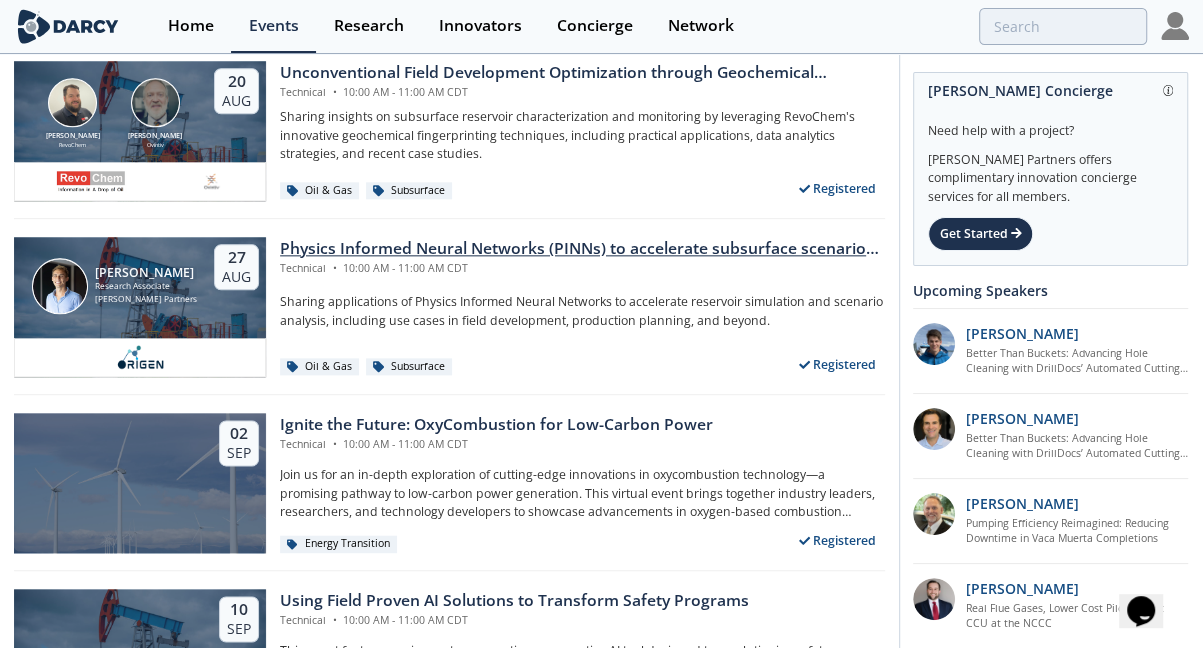 scroll, scrollTop: 1281, scrollLeft: 0, axis: vertical 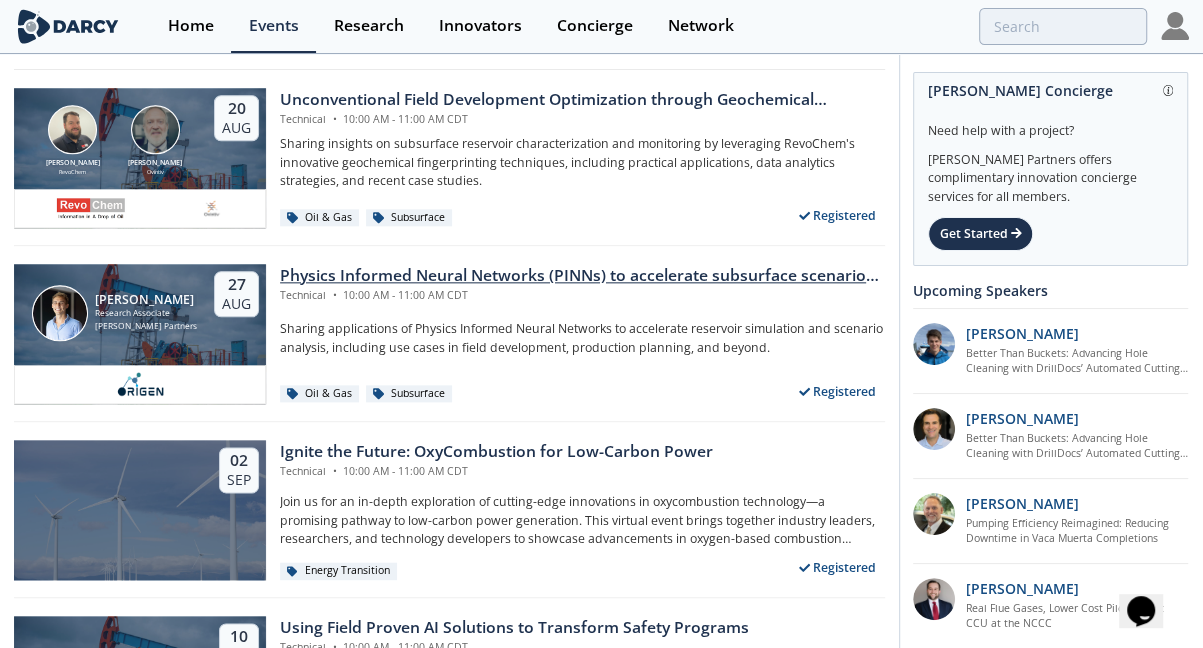 click on "Physics Informed Neural Networks (PINNs) to accelerate subsurface scenario analysis" at bounding box center (582, 276) 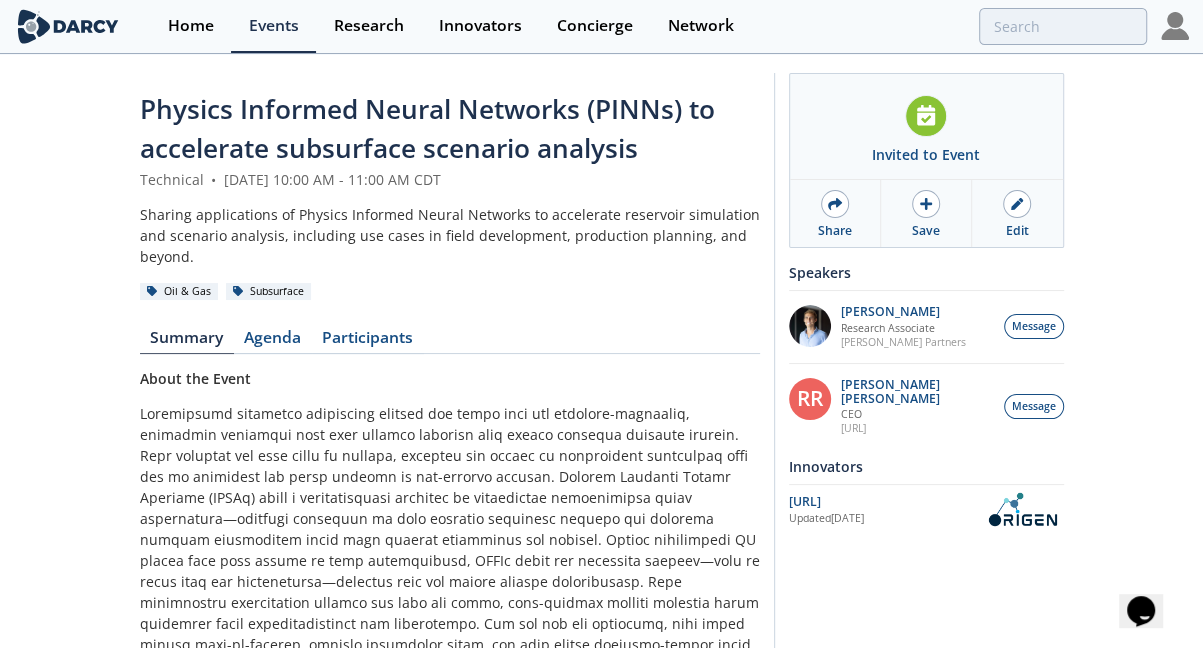 scroll, scrollTop: 0, scrollLeft: 0, axis: both 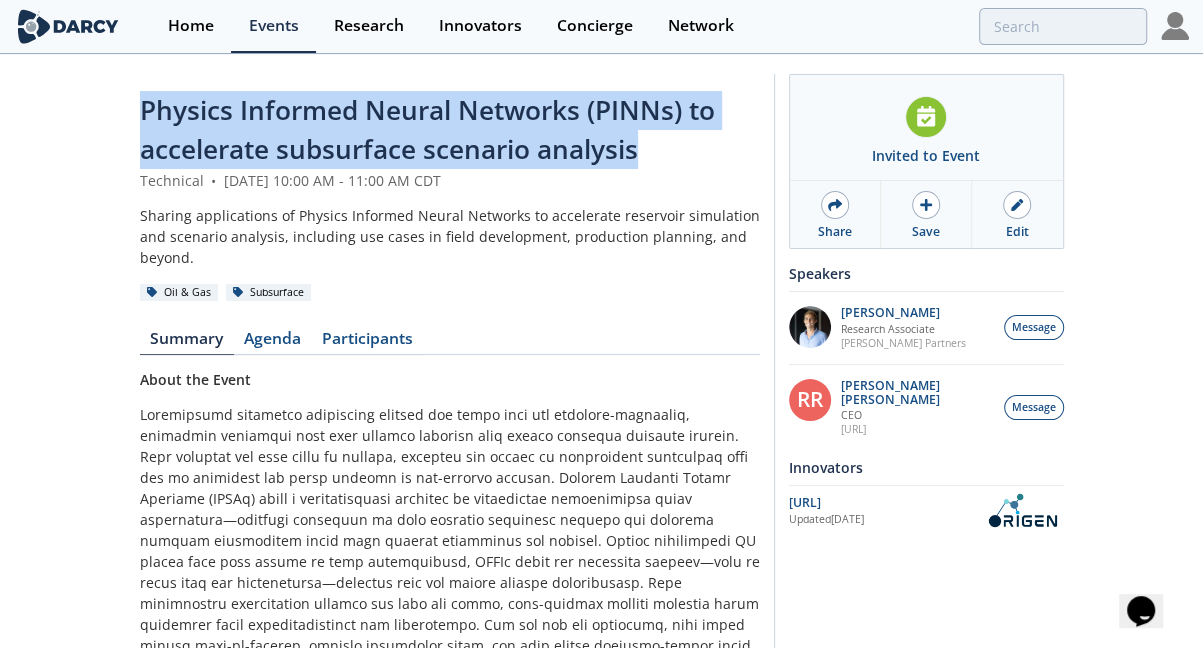 drag, startPoint x: 651, startPoint y: 148, endPoint x: 100, endPoint y: 110, distance: 552.3088 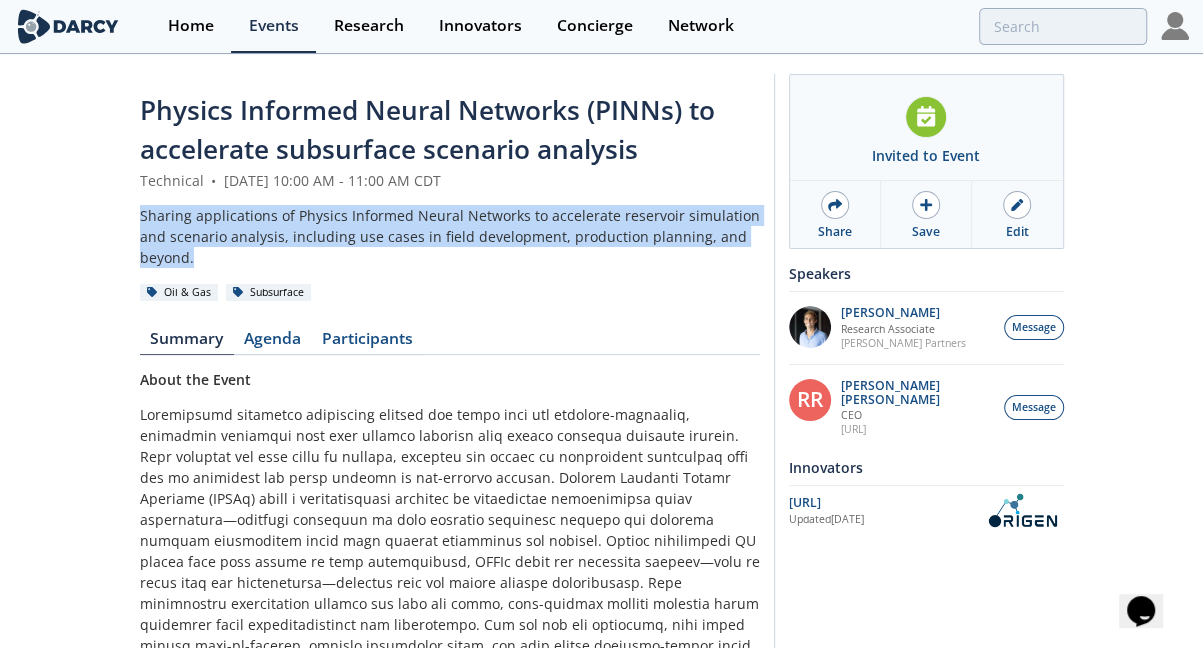 drag, startPoint x: 223, startPoint y: 259, endPoint x: 95, endPoint y: 209, distance: 137.41907 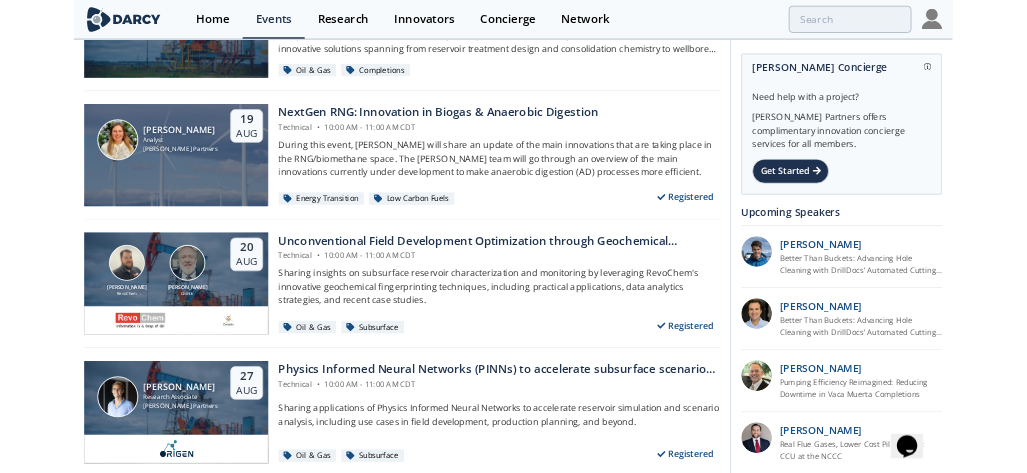 scroll, scrollTop: 1063, scrollLeft: 0, axis: vertical 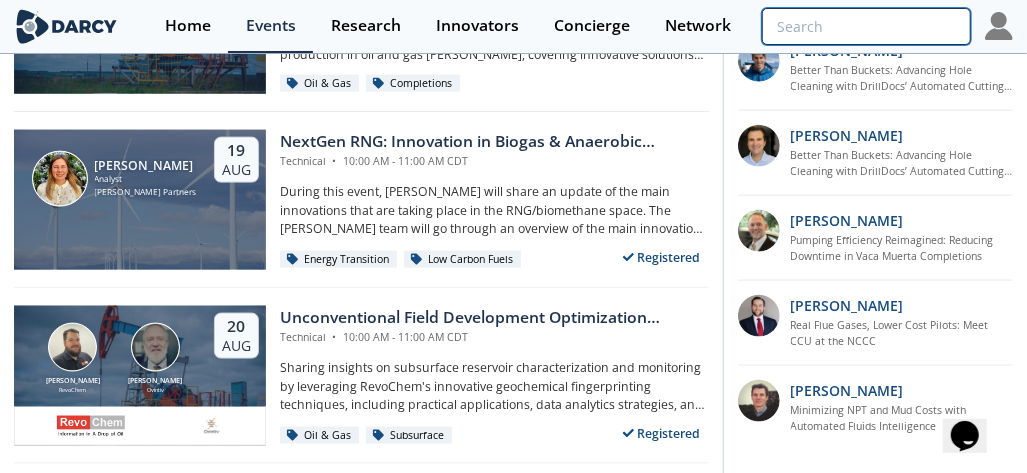 click at bounding box center [866, 26] 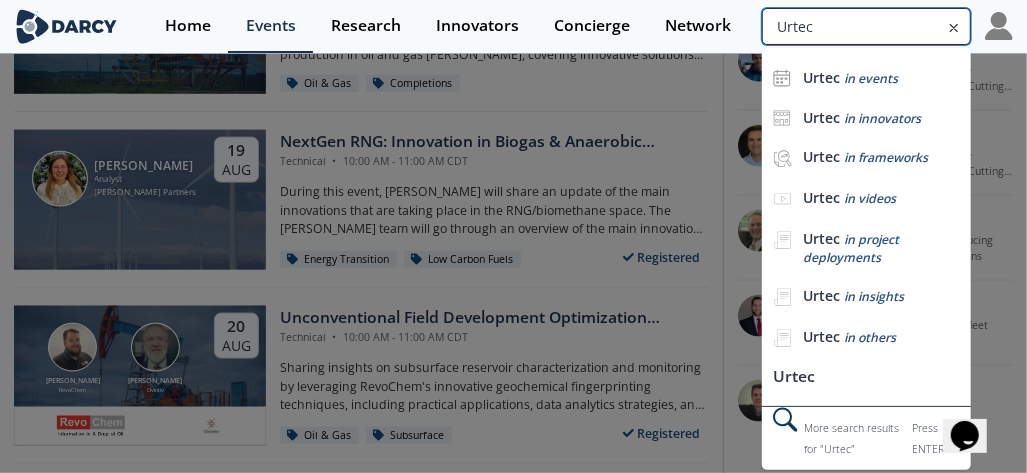 type on "Urtec" 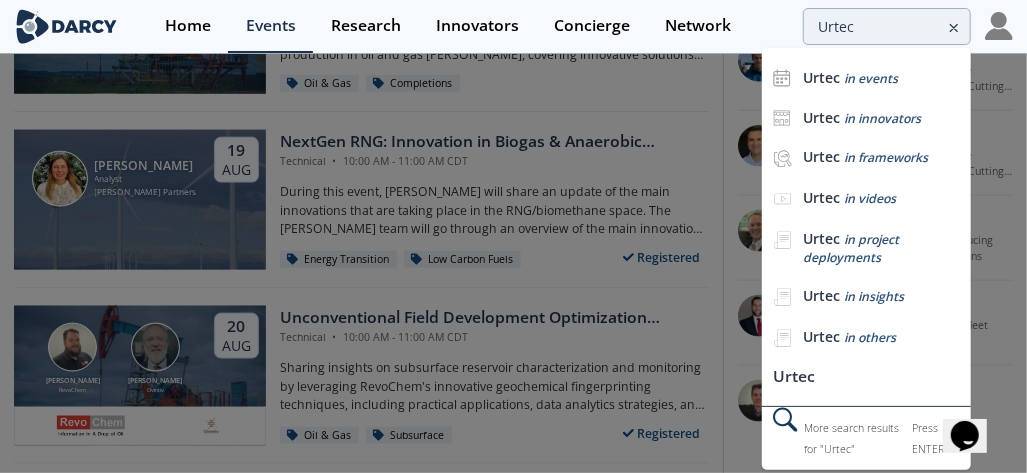 scroll, scrollTop: 0, scrollLeft: 0, axis: both 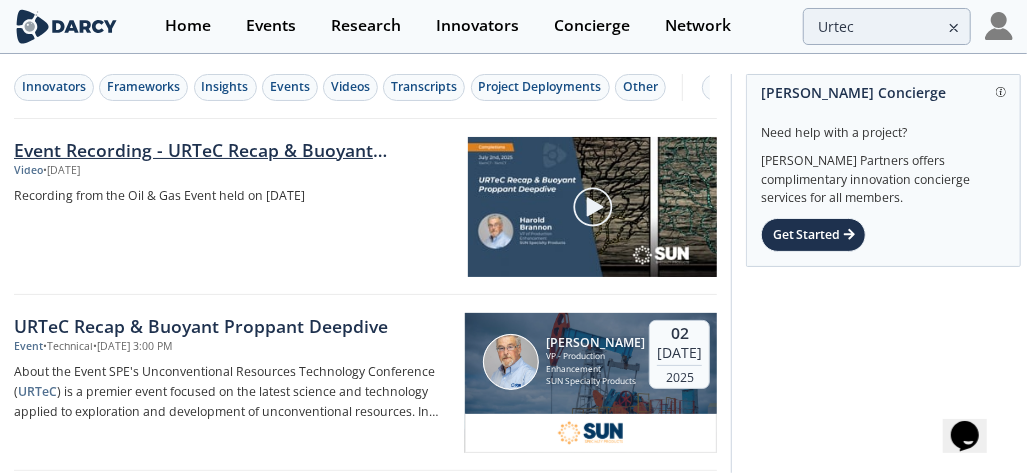 click on "Event Recording - URTeC Recap & Buoyant Proppant Deepdive" at bounding box center [234, 150] 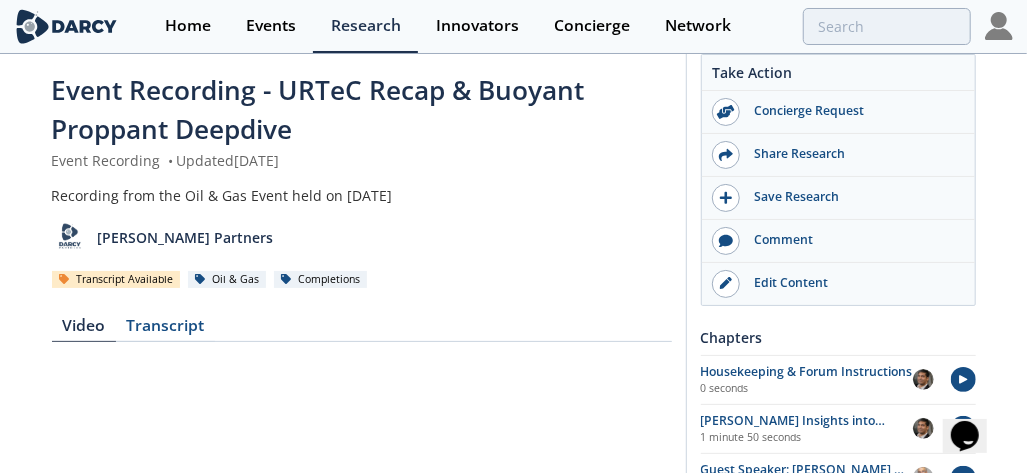 scroll, scrollTop: 0, scrollLeft: 0, axis: both 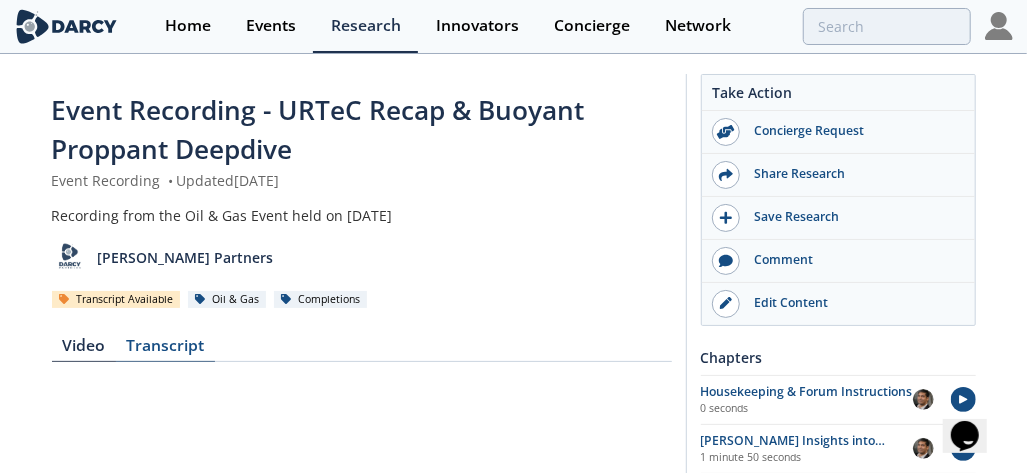 click on "Transcript" at bounding box center [165, 350] 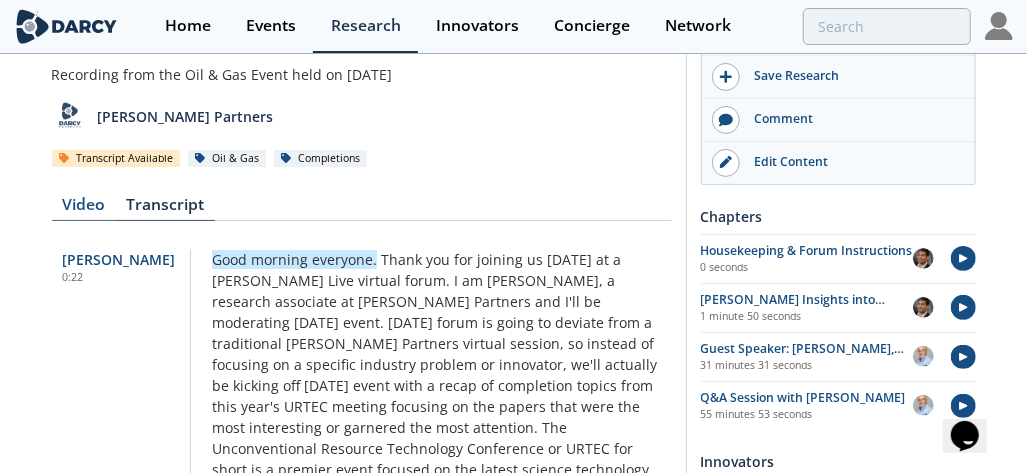 click on "[PERSON_NAME]
0:22" at bounding box center [126, 5866] 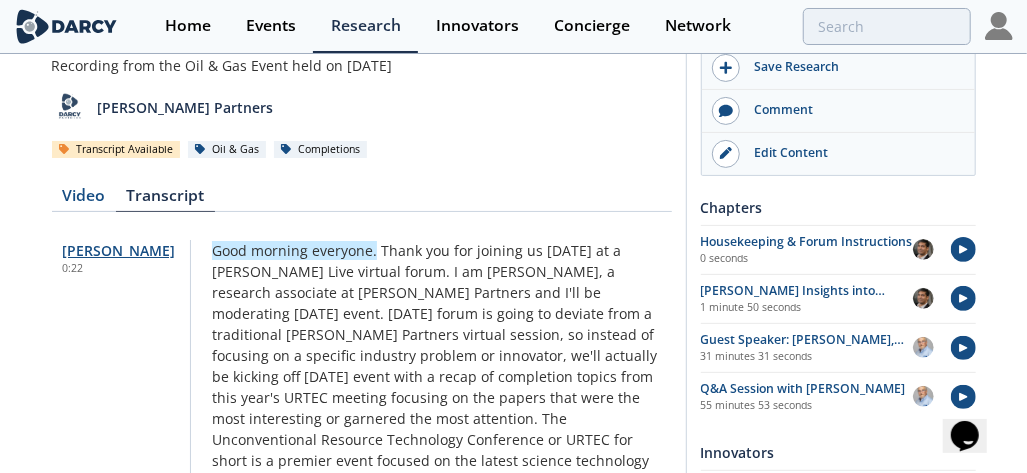 scroll, scrollTop: 162, scrollLeft: 0, axis: vertical 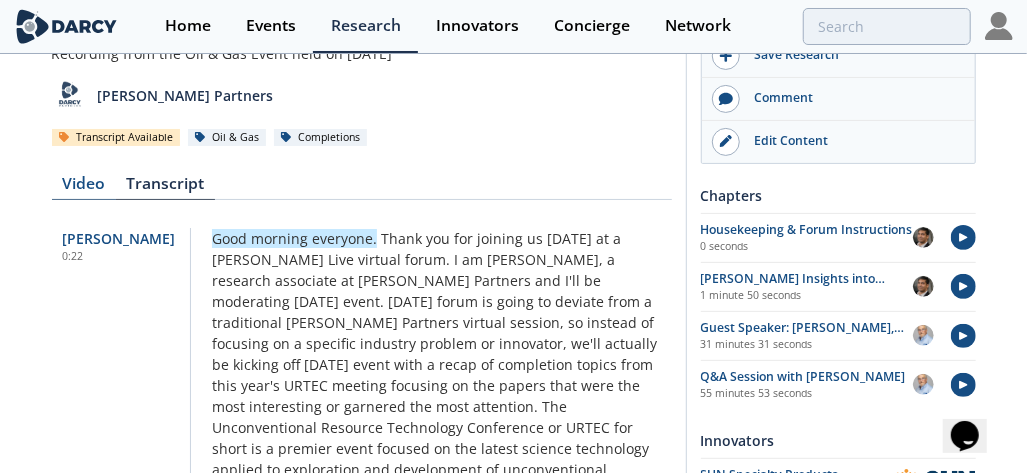 click on "Video" at bounding box center (84, 188) 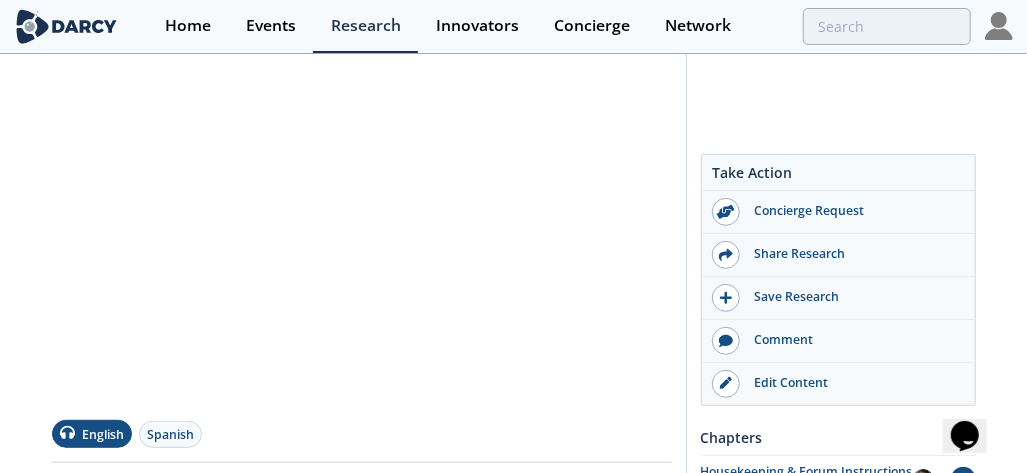 scroll, scrollTop: 0, scrollLeft: 0, axis: both 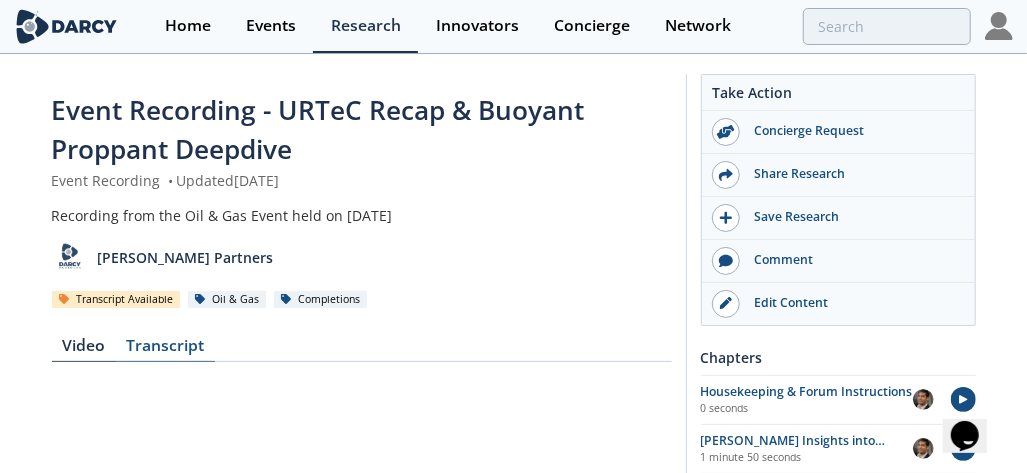 click on "Transcript" at bounding box center (165, 350) 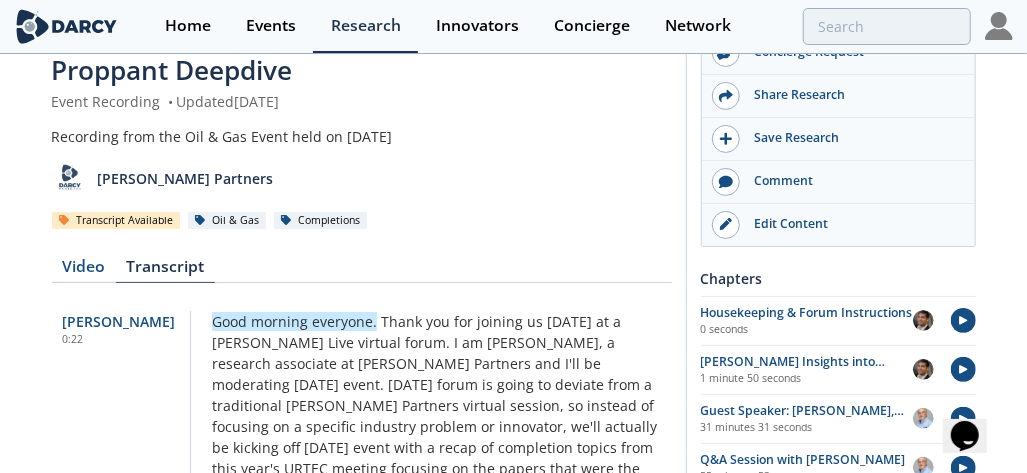 scroll, scrollTop: 0, scrollLeft: 0, axis: both 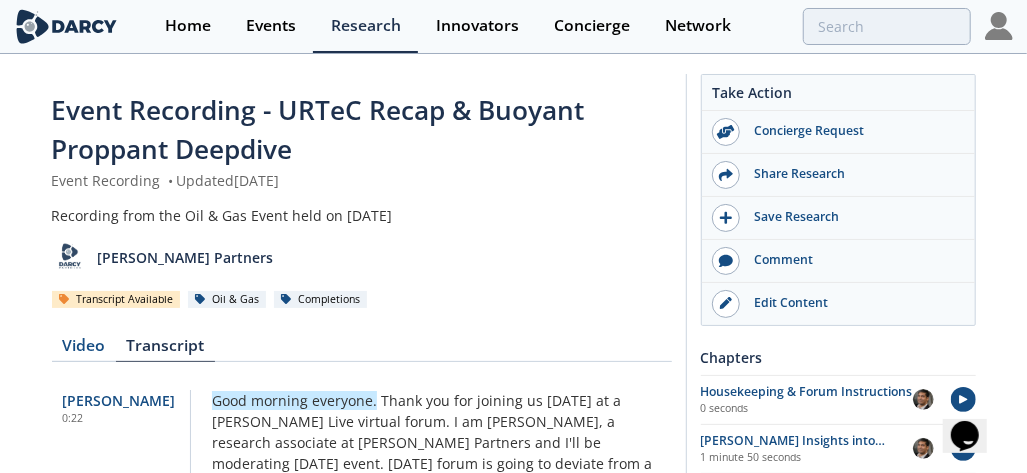 type on "Urtec" 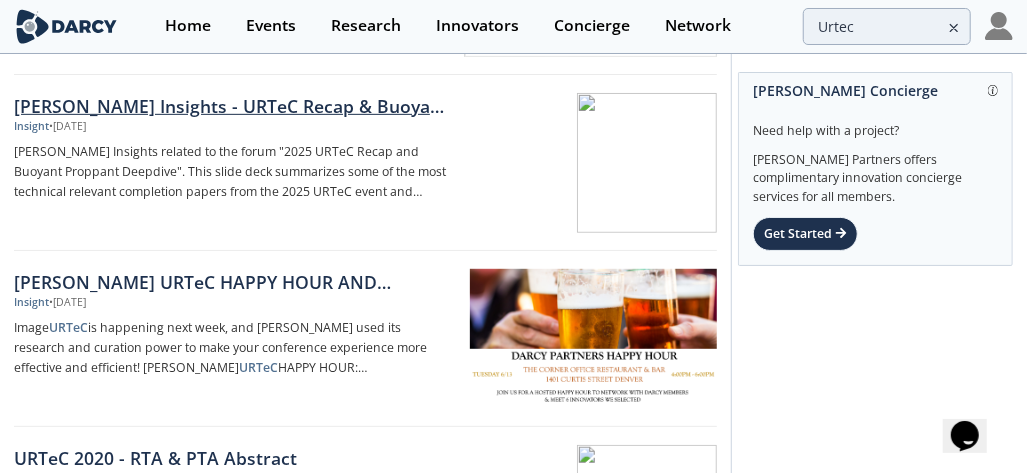 scroll, scrollTop: 400, scrollLeft: 0, axis: vertical 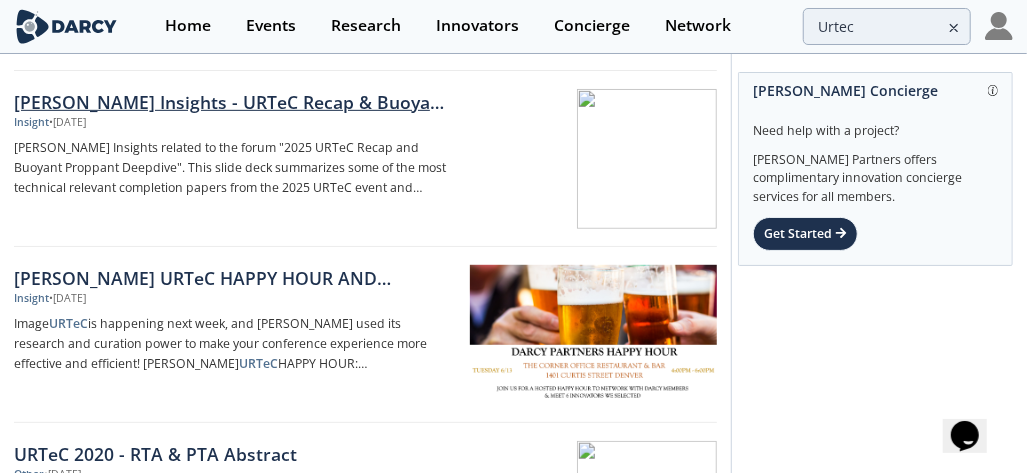 click on "[PERSON_NAME] Insights - URTeC Recap & Buoyant Proppant Deepdive" at bounding box center (232, 102) 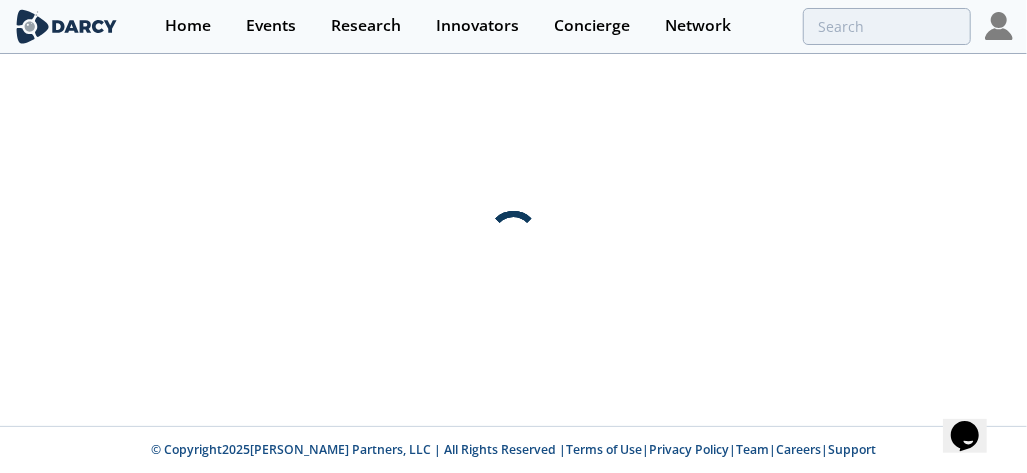 scroll, scrollTop: 0, scrollLeft: 0, axis: both 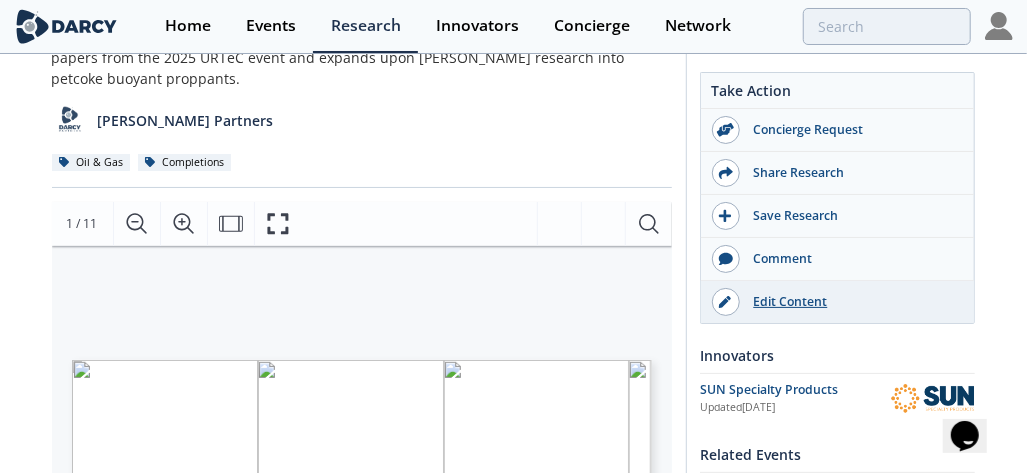 click on "Edit Content" at bounding box center (852, 302) 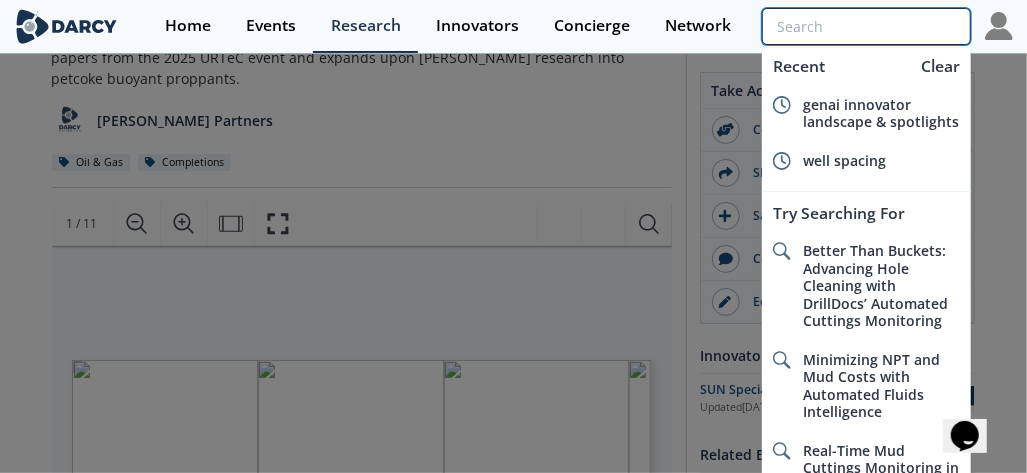 click at bounding box center (866, 26) 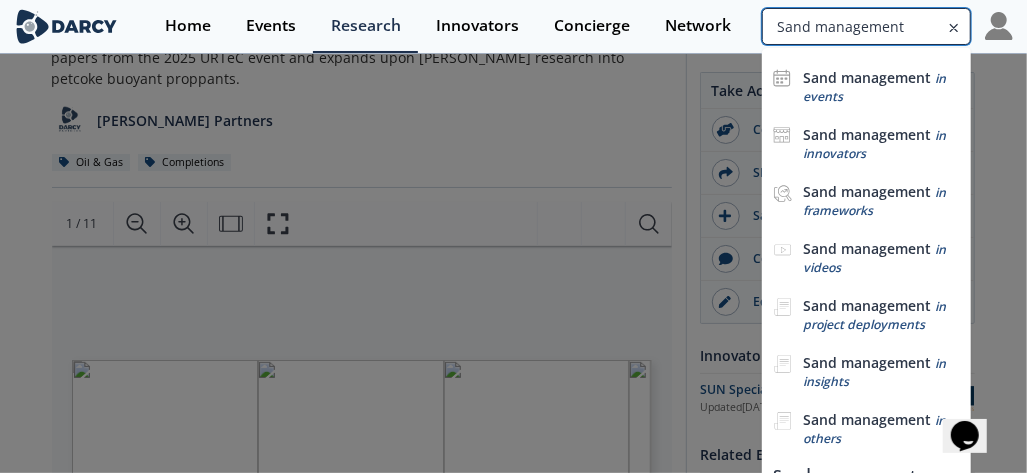type on "Sand management" 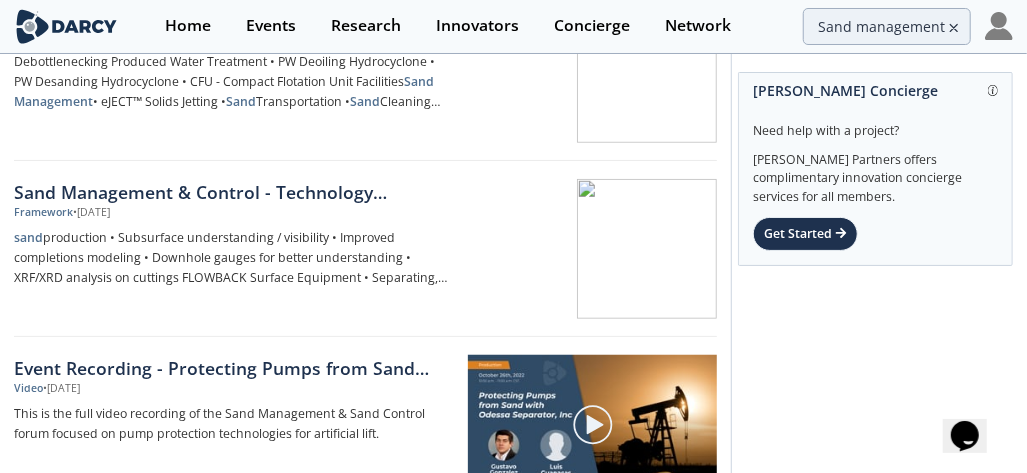 scroll, scrollTop: 500, scrollLeft: 0, axis: vertical 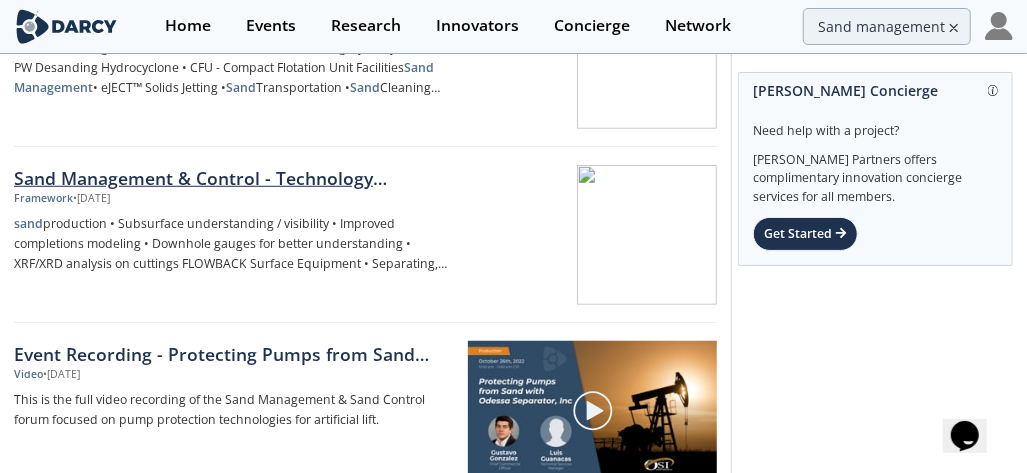 click on "Sand Management & Control - Technology Landscape" at bounding box center [232, 178] 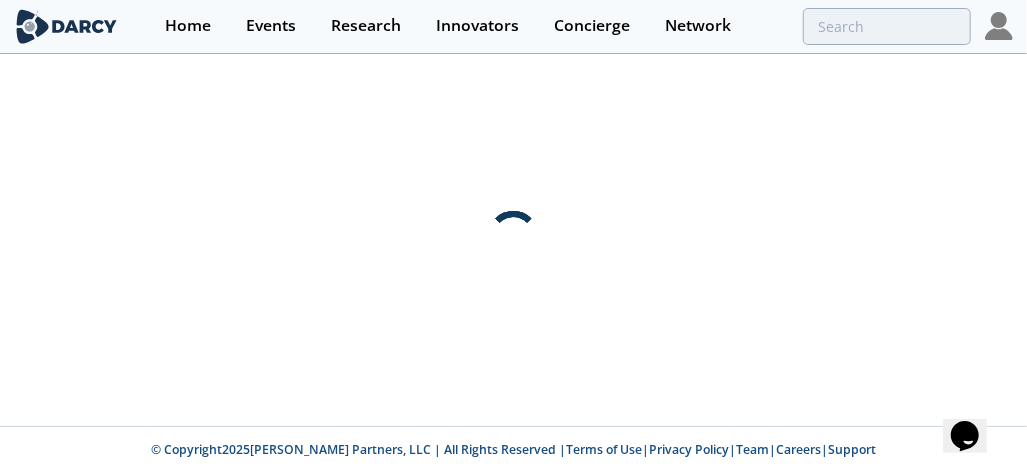 scroll, scrollTop: 0, scrollLeft: 0, axis: both 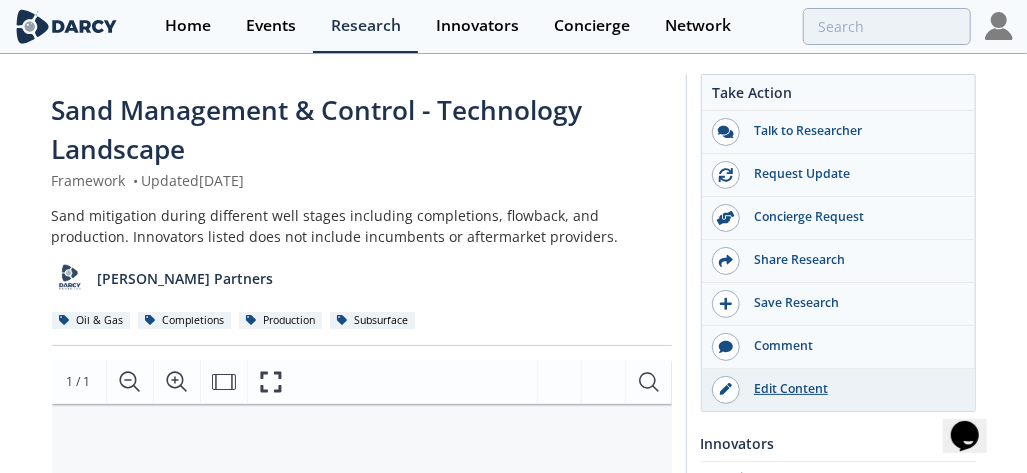 click on "Edit Content" at bounding box center [852, 389] 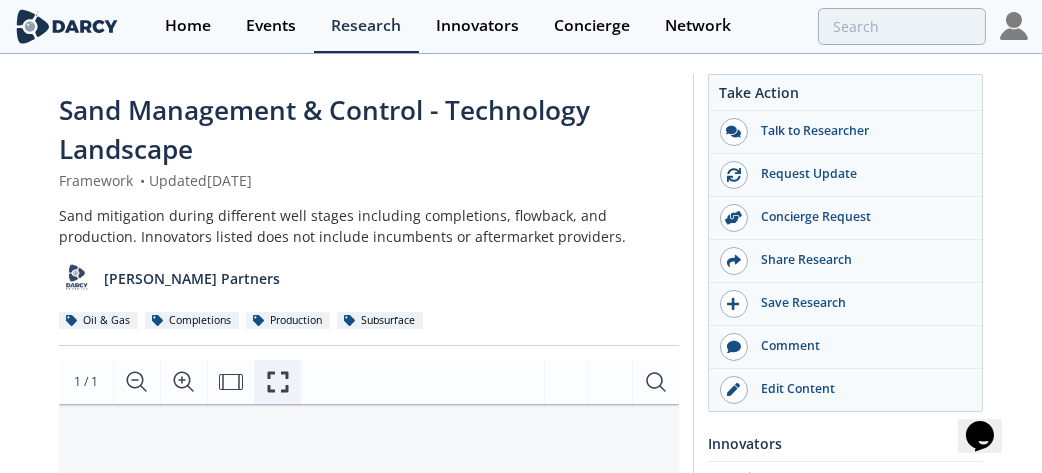 click 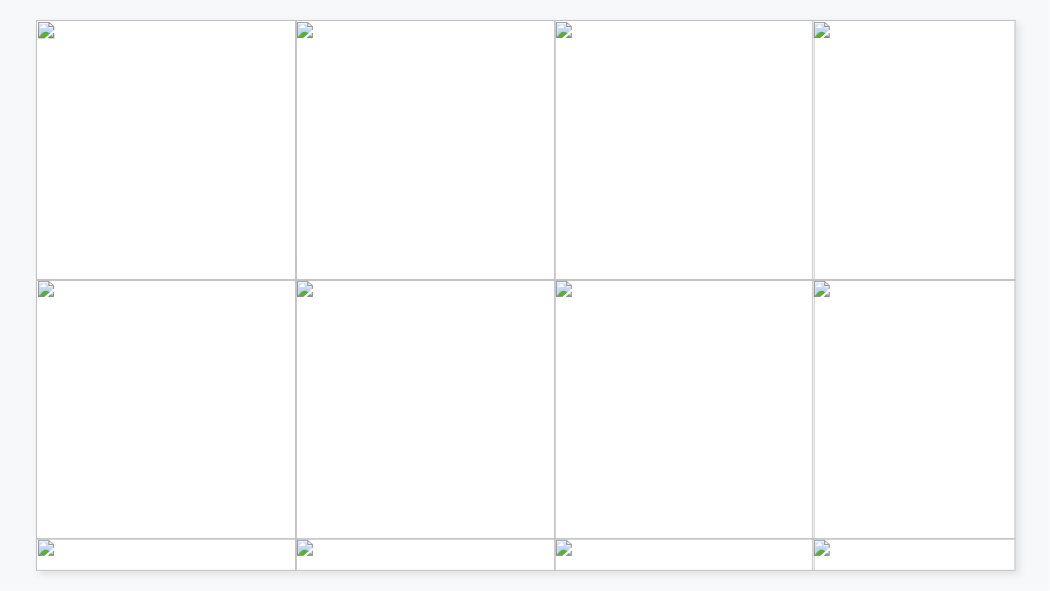 drag, startPoint x: 639, startPoint y: 91, endPoint x: 618, endPoint y: 88, distance: 21.213203 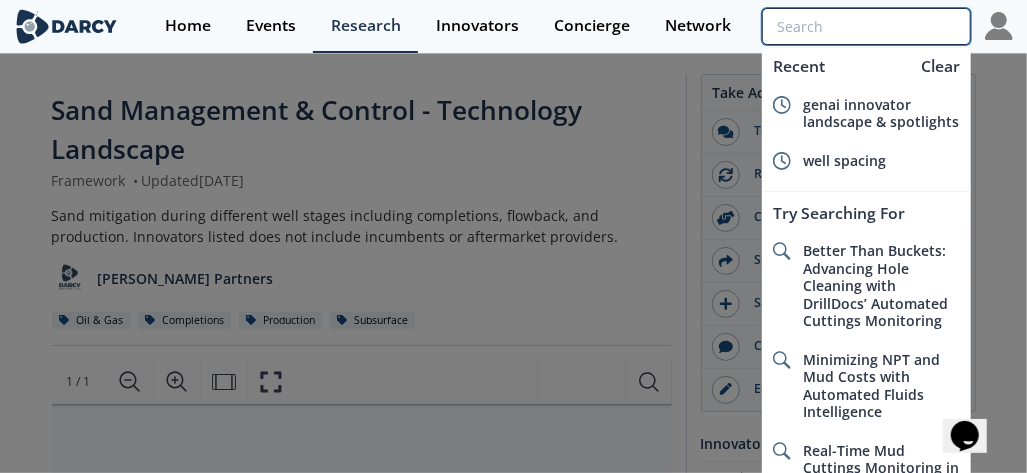 click at bounding box center [866, 26] 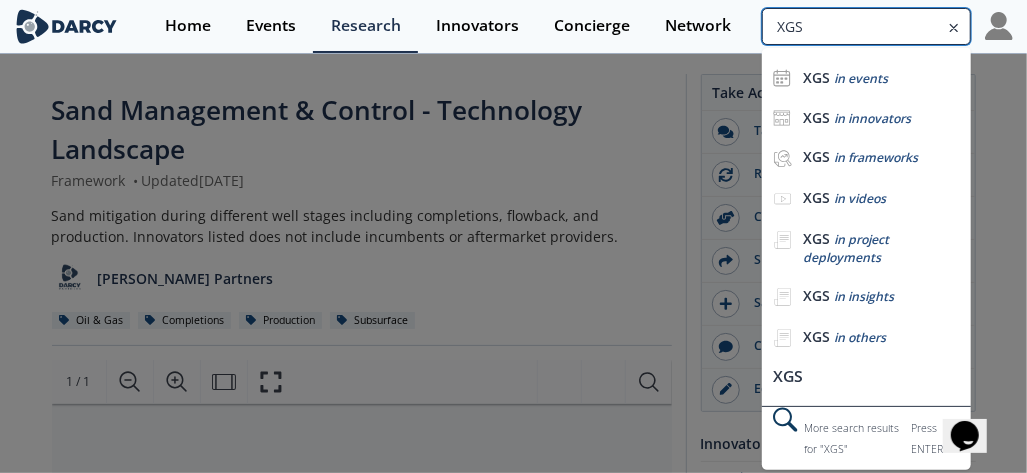 type on "XGS" 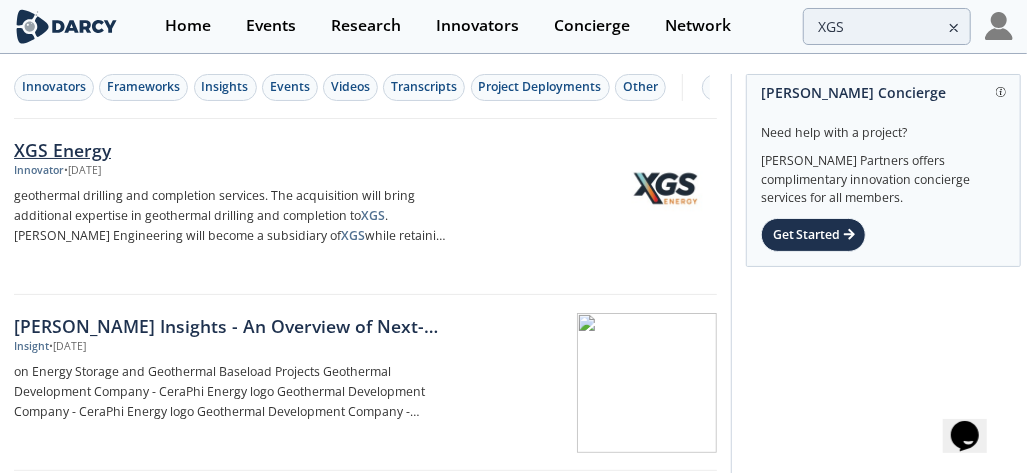 click on "XGS Energy" at bounding box center [232, 150] 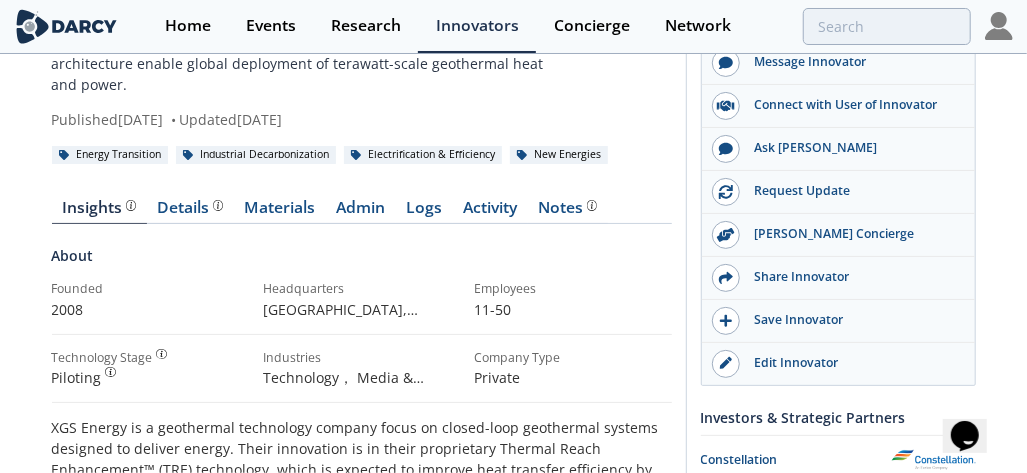 scroll, scrollTop: 0, scrollLeft: 0, axis: both 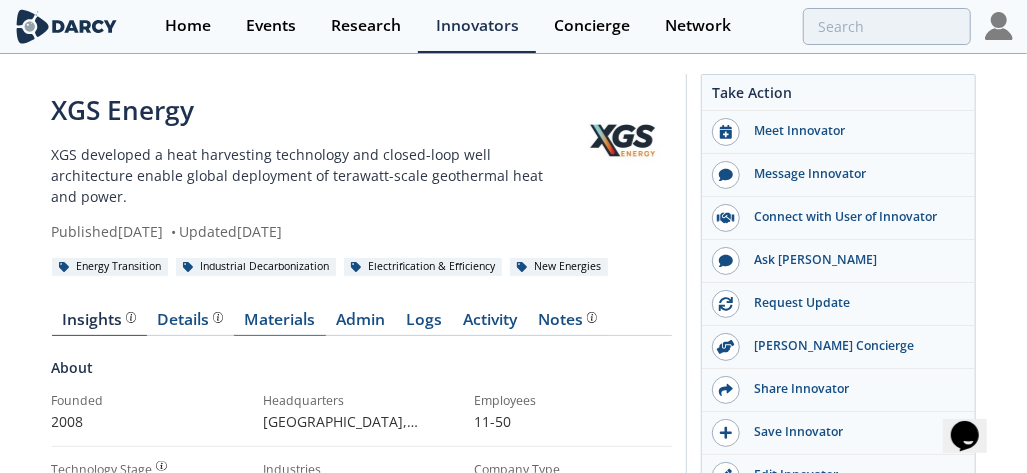 click on "Materials" at bounding box center [280, 324] 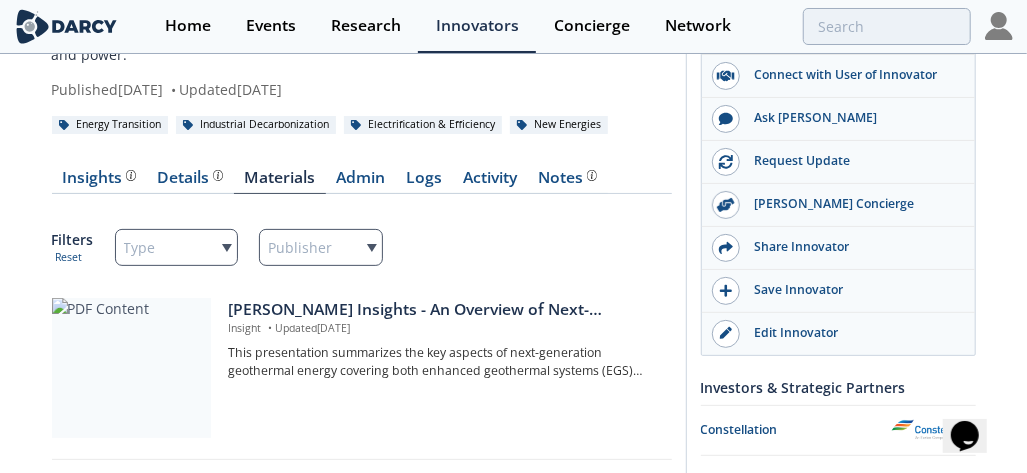 scroll, scrollTop: 0, scrollLeft: 0, axis: both 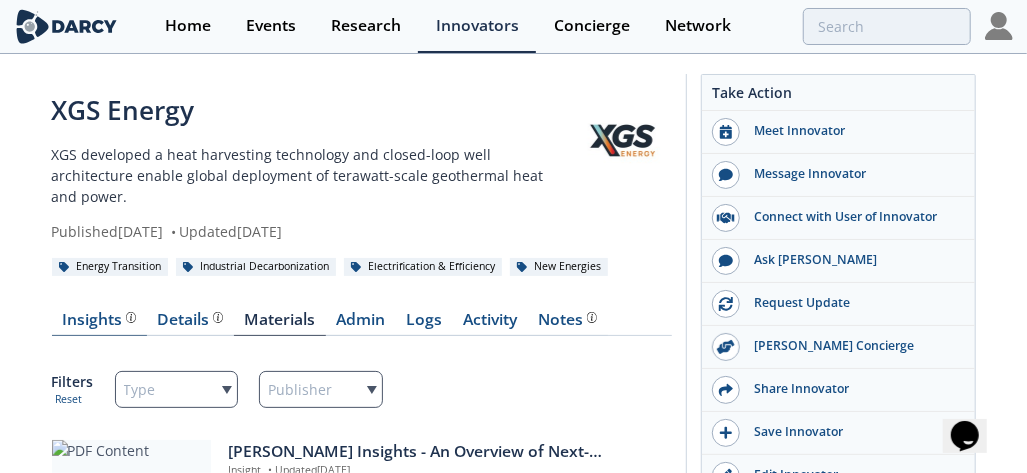click on "Insights
The [PERSON_NAME] Research team’s summarized opinion of the innovator, the competitive landscape, background information of the innovator and snapshot of the customer base." at bounding box center (99, 320) 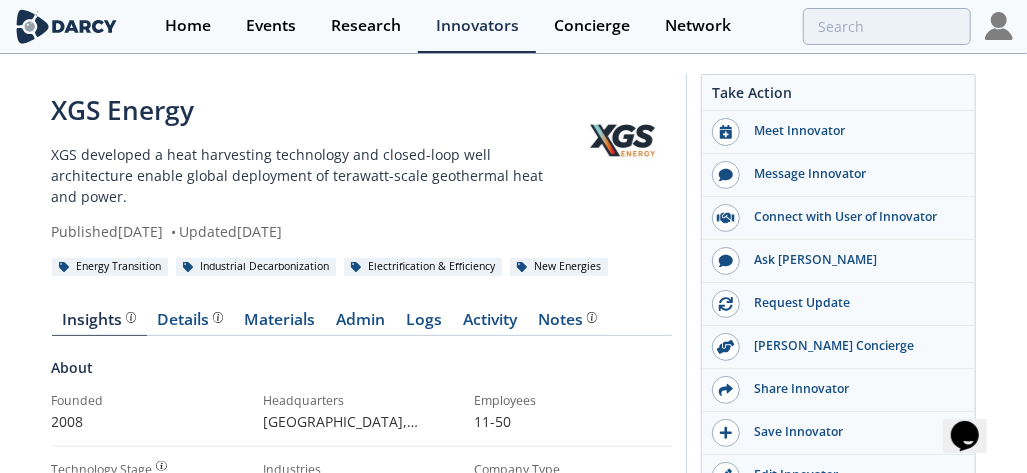 click at bounding box center [622, 141] 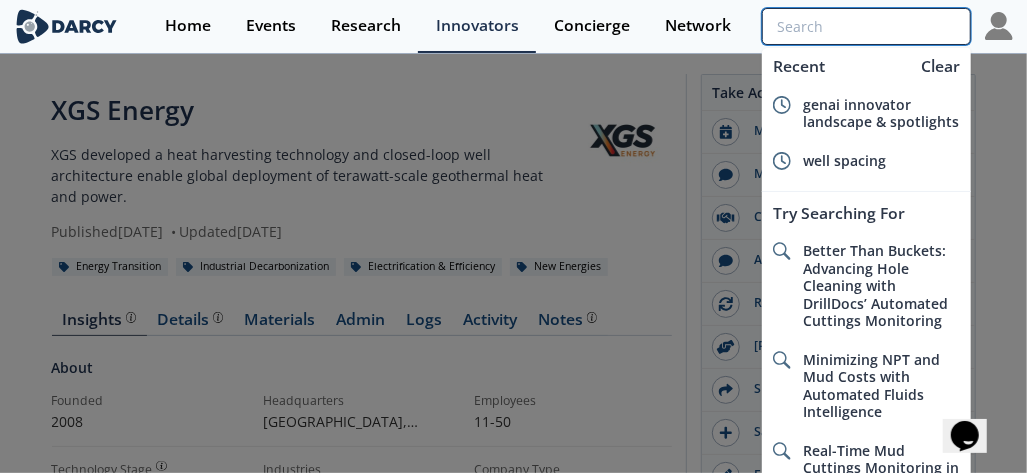 click at bounding box center (866, 26) 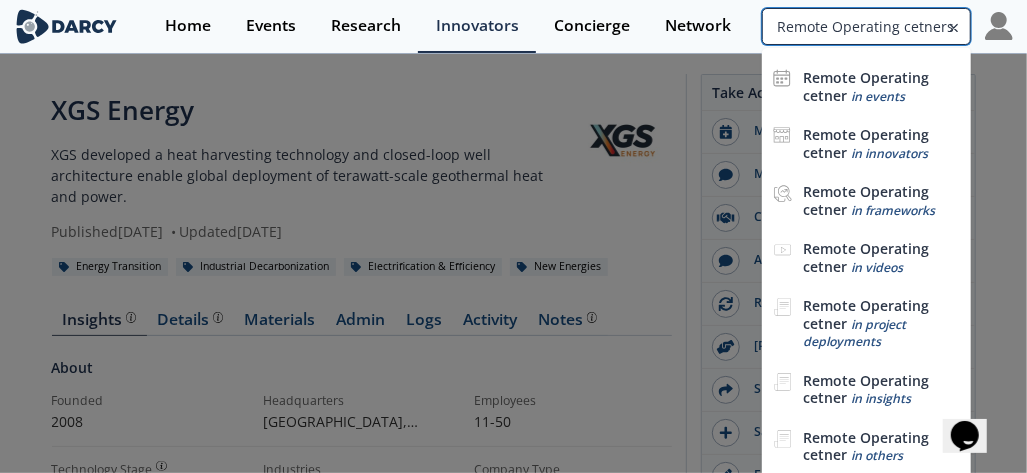 type on "Remote Operating cetners" 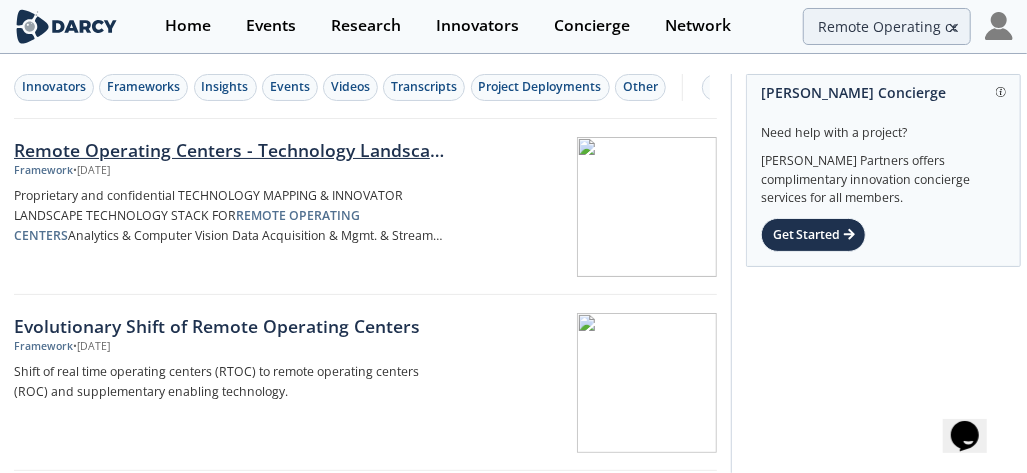 click on "Remote Operating Centers - Technology Landscape Update" at bounding box center (232, 150) 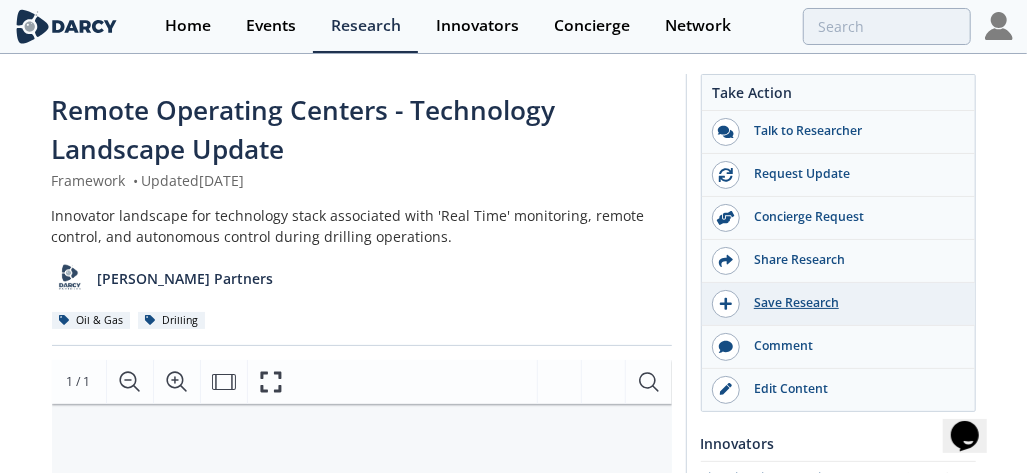 scroll, scrollTop: 0, scrollLeft: 0, axis: both 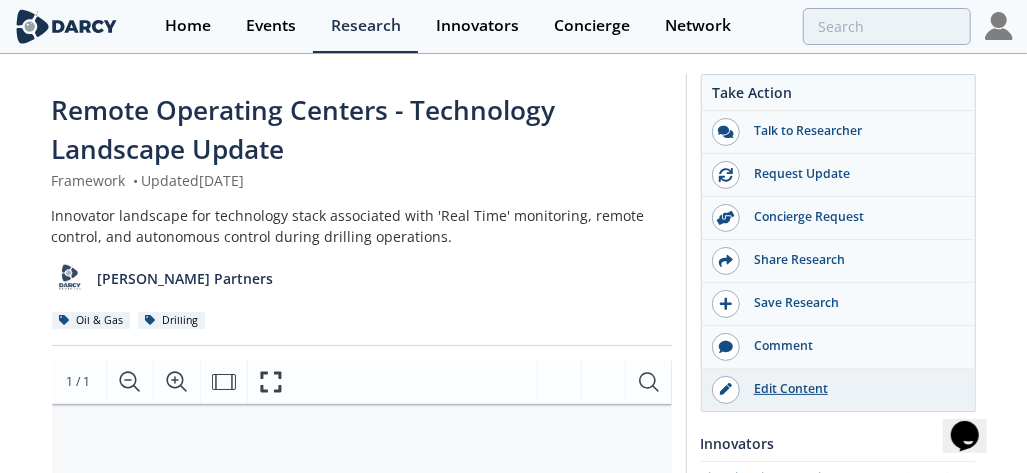 click on "Edit Content" at bounding box center [852, 389] 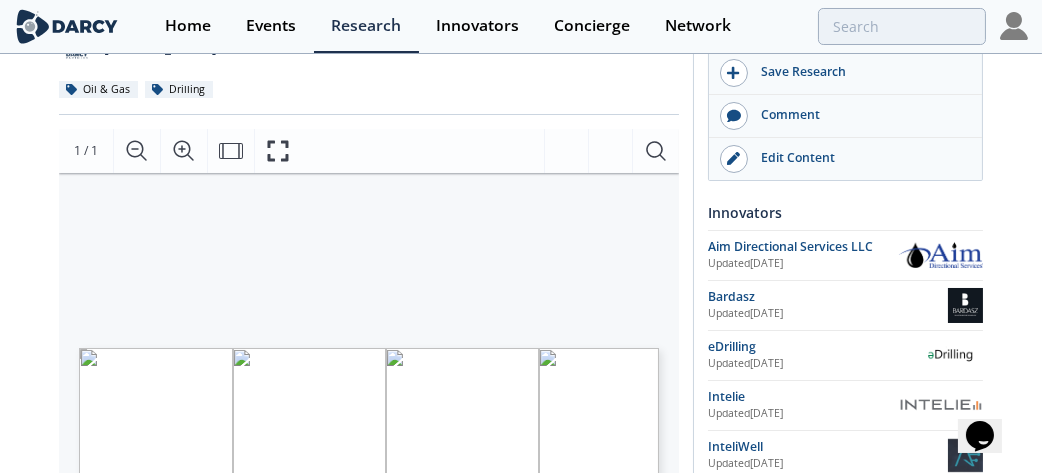 scroll, scrollTop: 300, scrollLeft: 0, axis: vertical 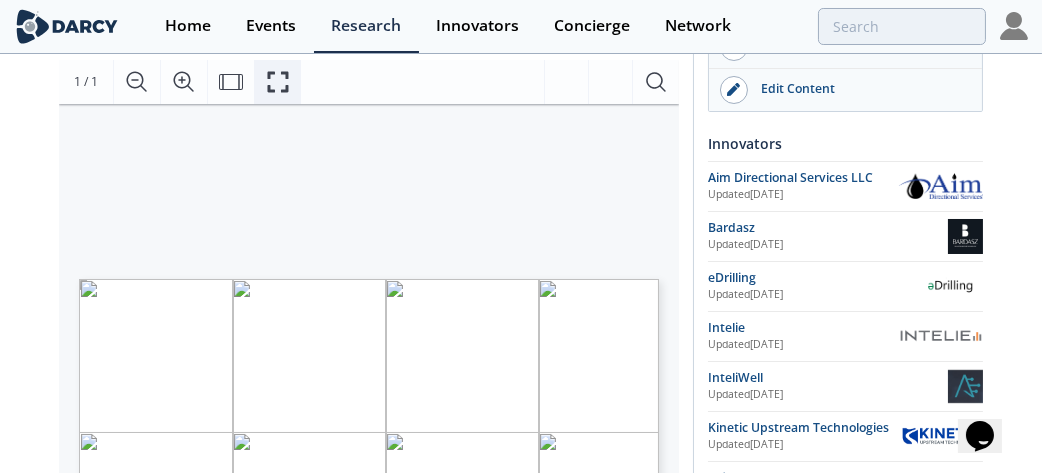 click 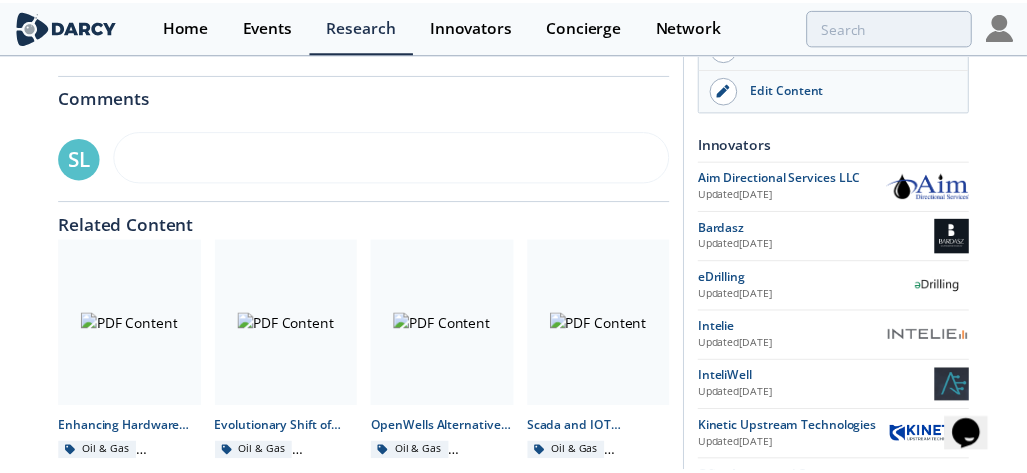 scroll, scrollTop: 0, scrollLeft: 0, axis: both 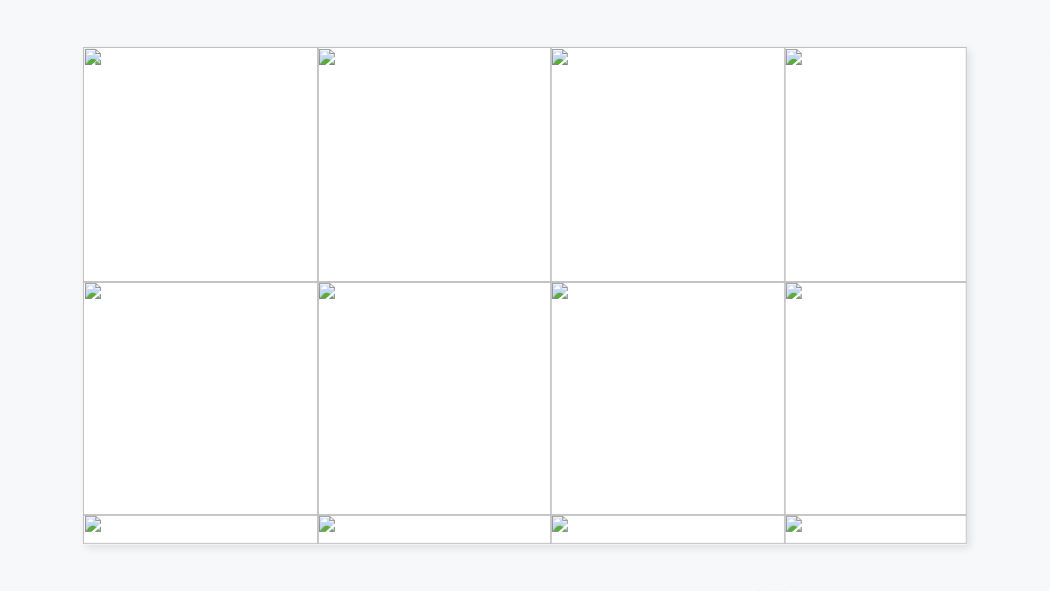 click on "TECHNOLOGY MAPPING & INNOVATOR LANDSCAPE" at bounding box center [419, 70] 